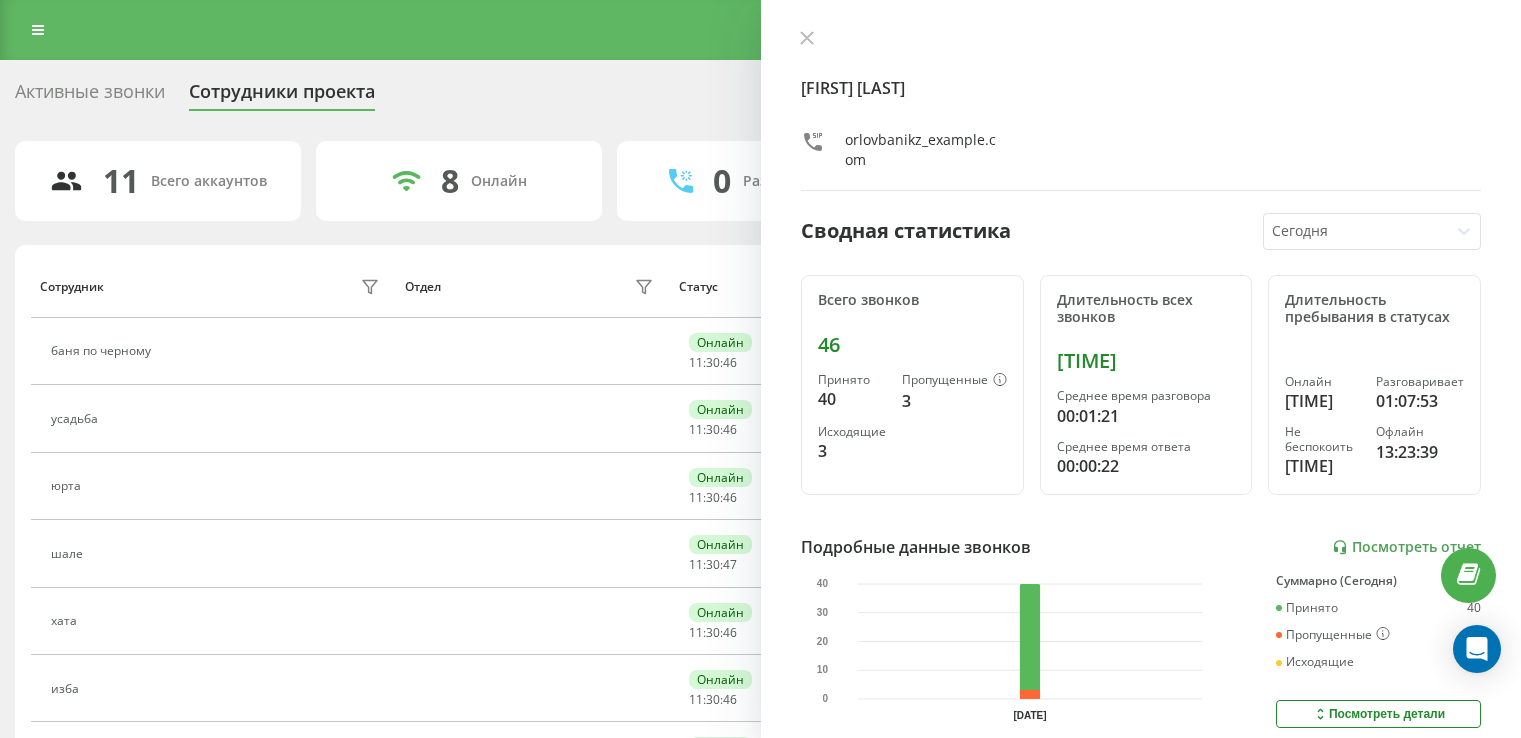 scroll, scrollTop: 0, scrollLeft: 0, axis: both 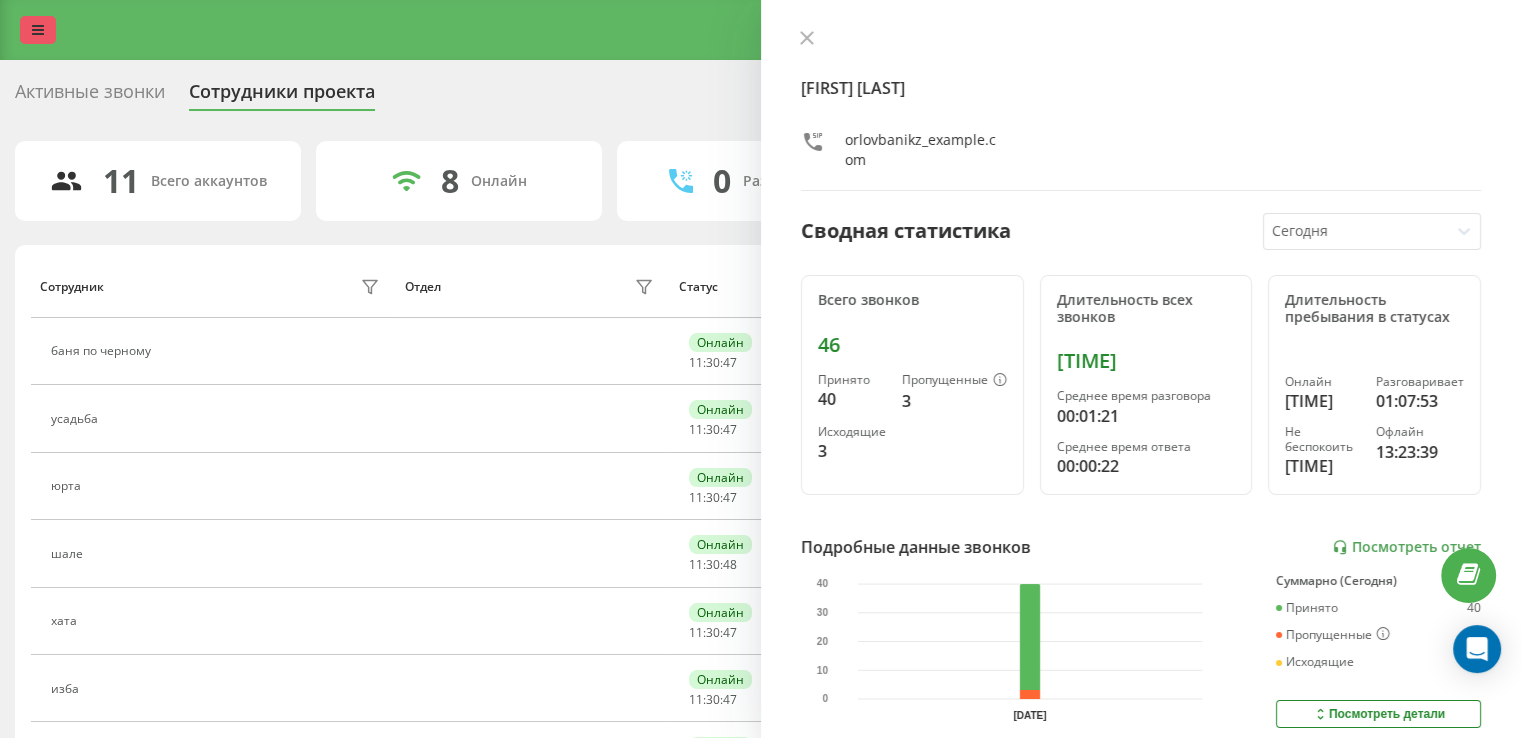 click at bounding box center (38, 30) 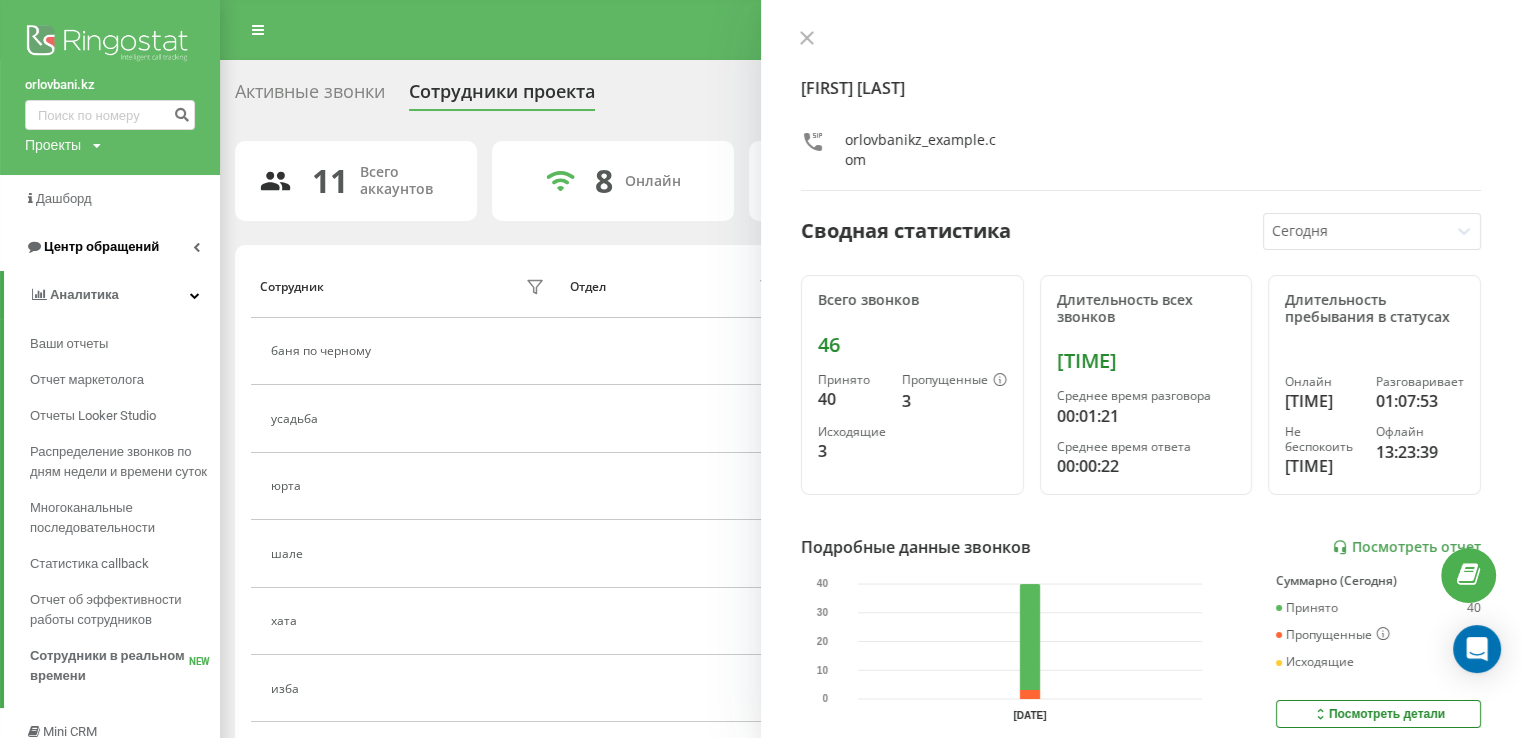 click on "Центр обращений" at bounding box center (110, 247) 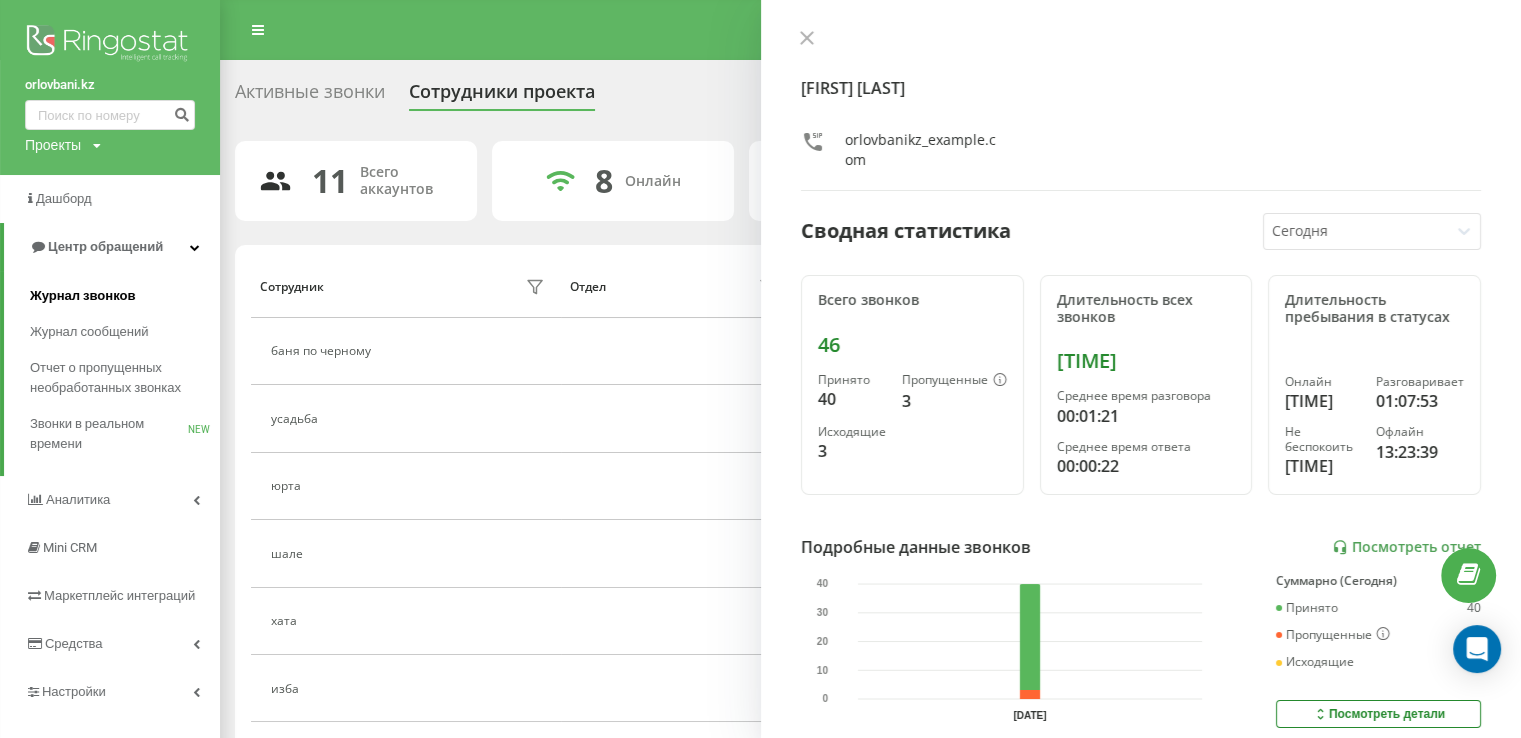 click on "Журнал звонков" at bounding box center (125, 296) 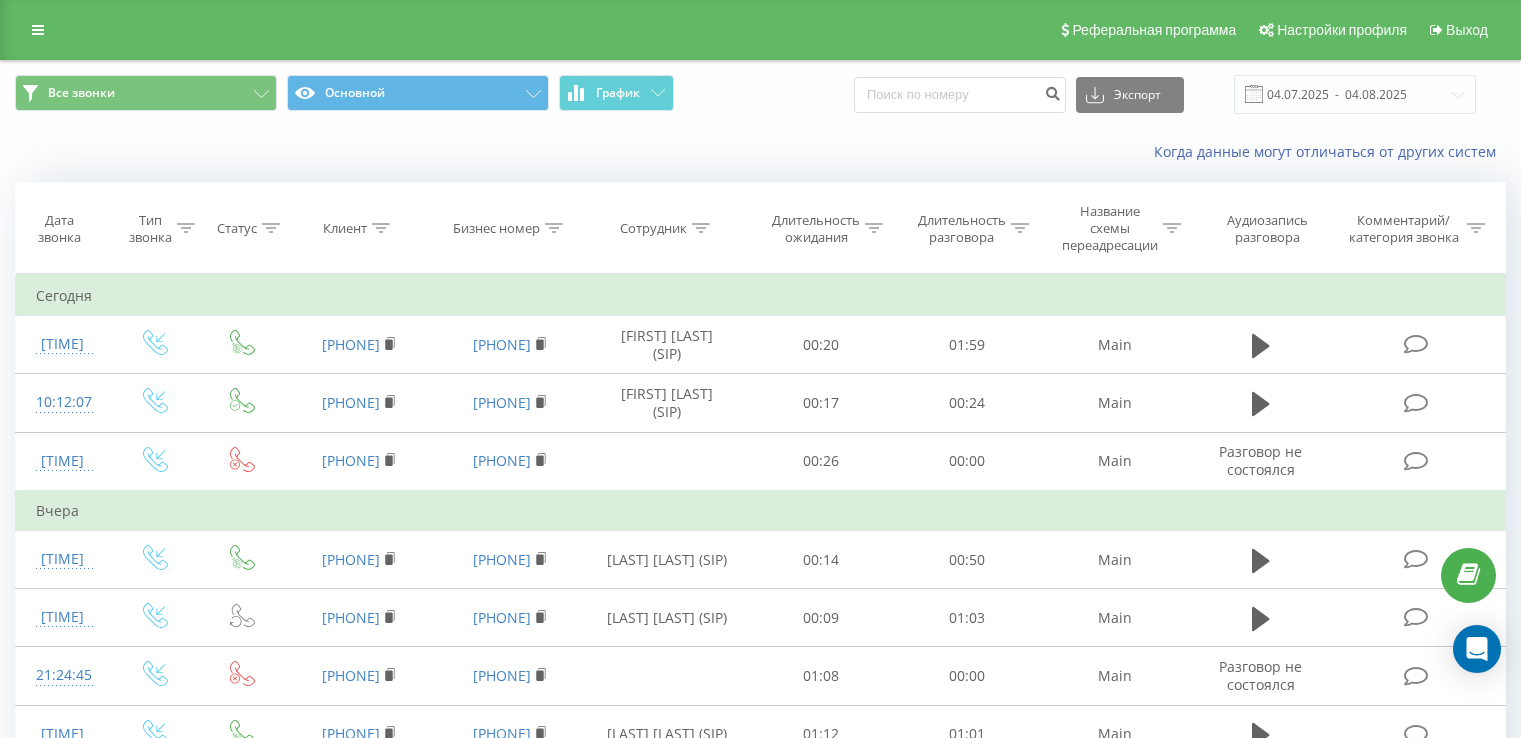 scroll, scrollTop: 0, scrollLeft: 0, axis: both 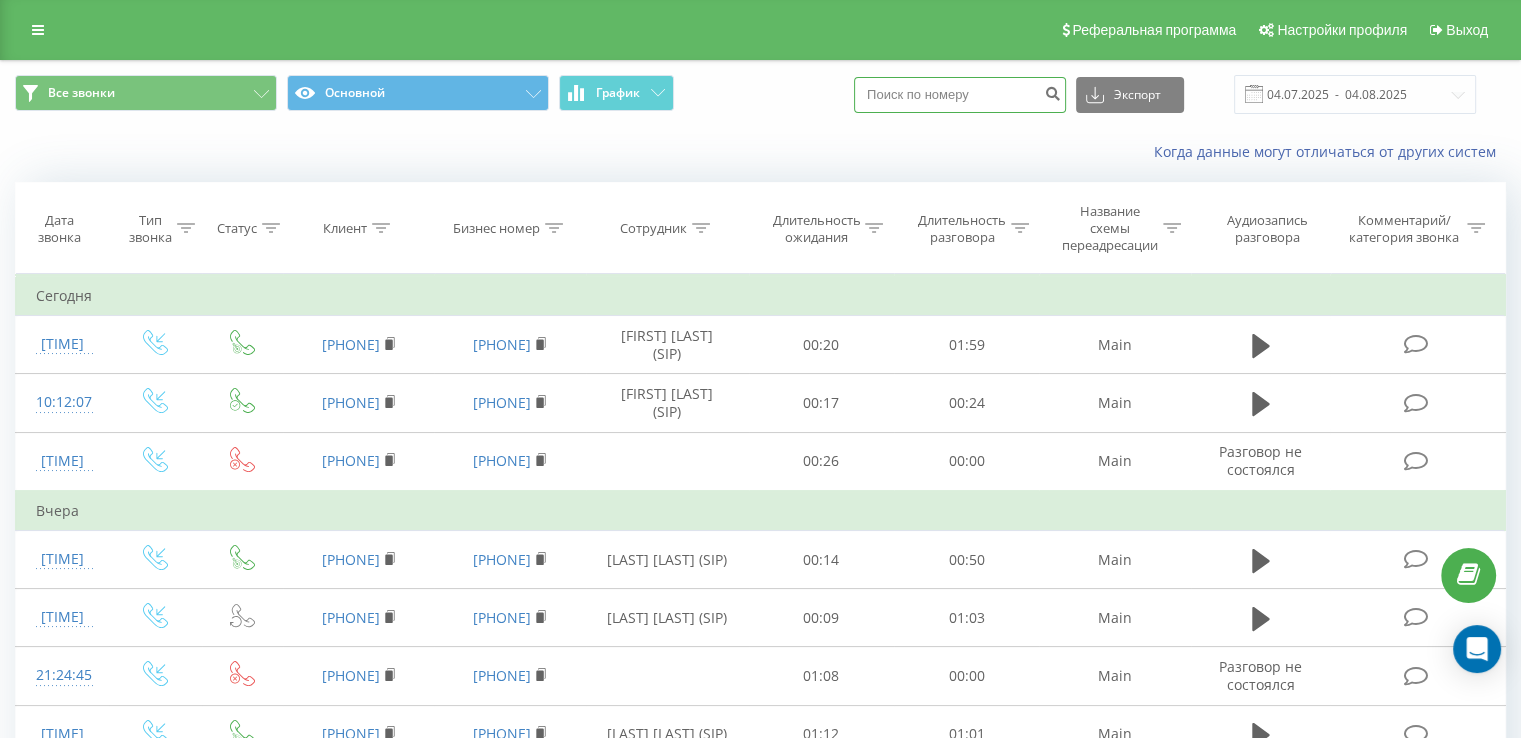 click at bounding box center (960, 95) 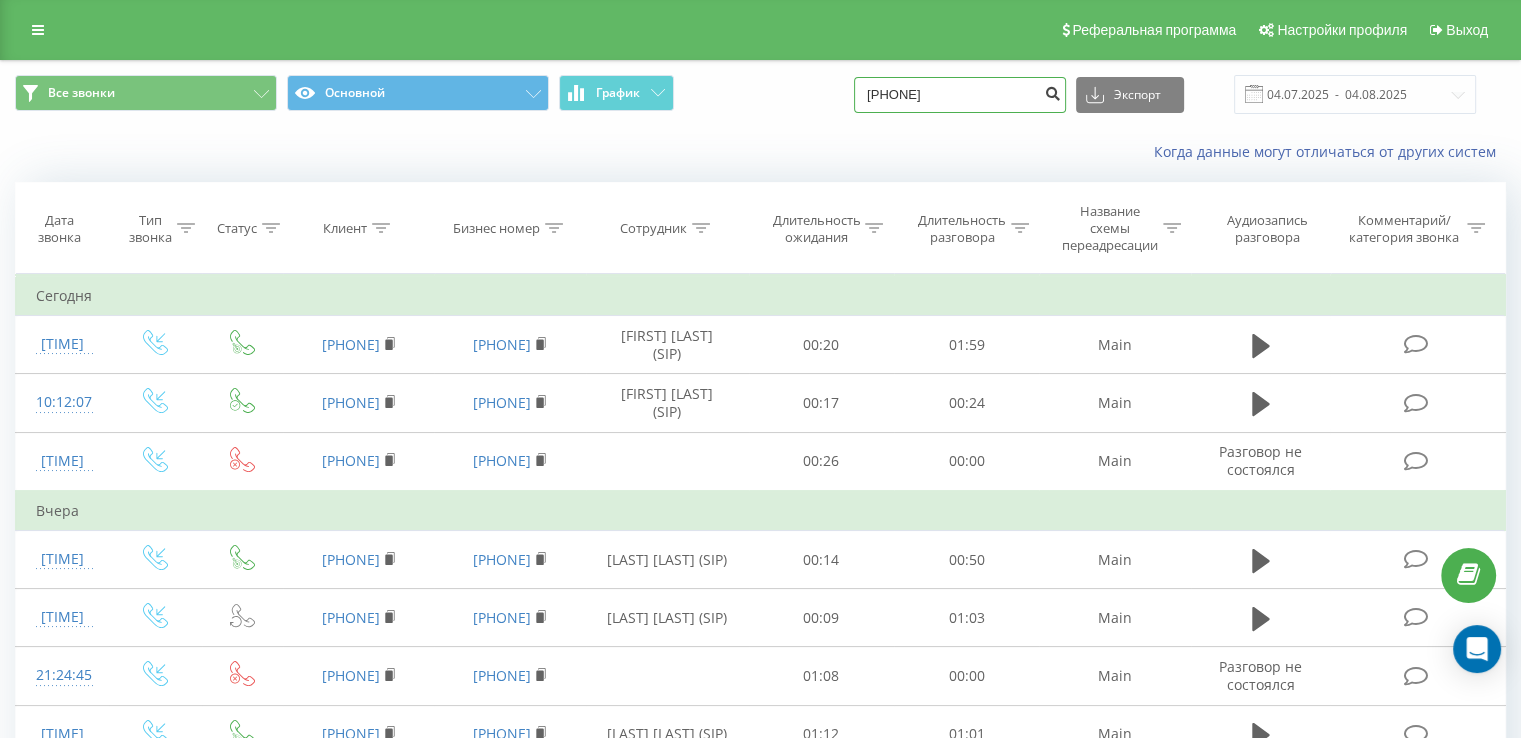 type on "[PHONE]" 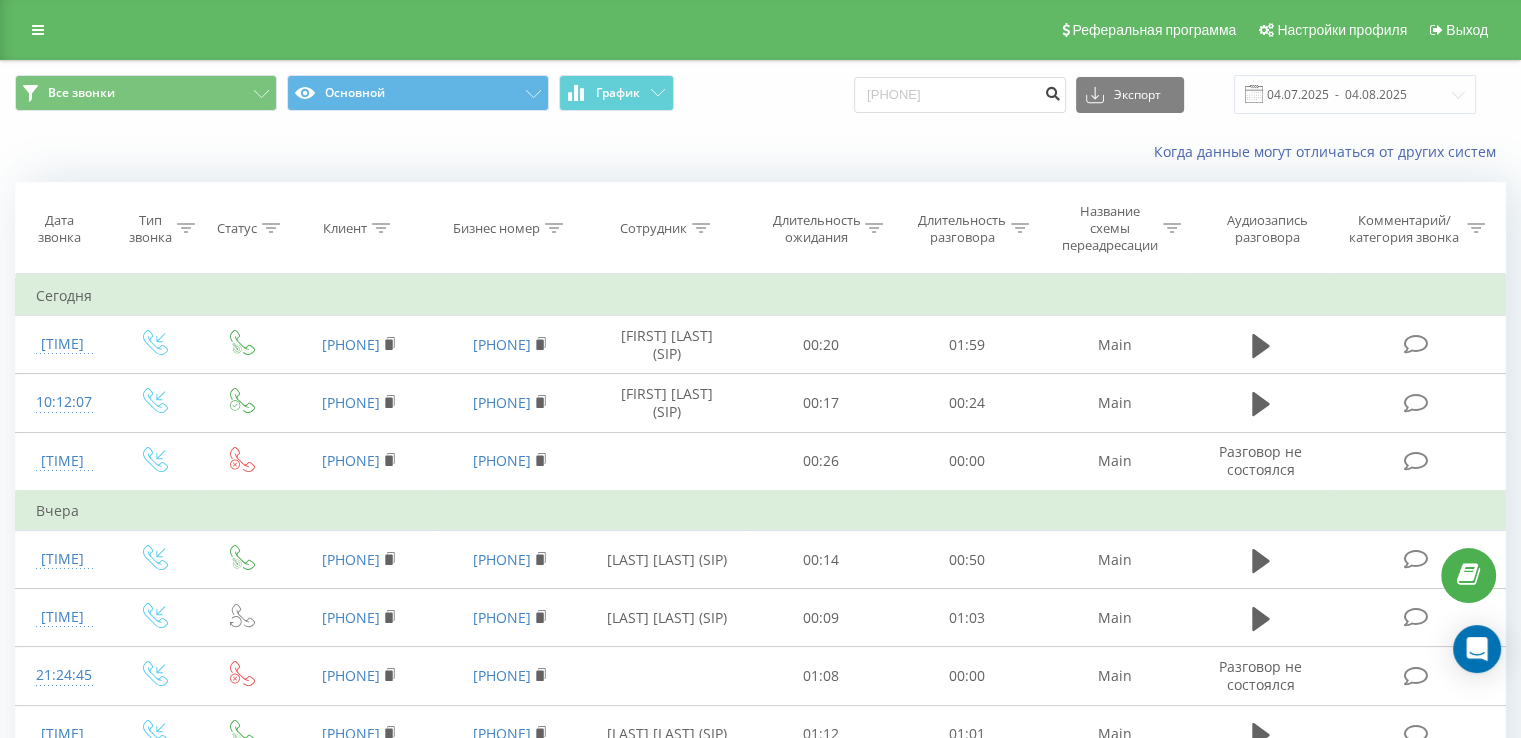 click at bounding box center (1052, 91) 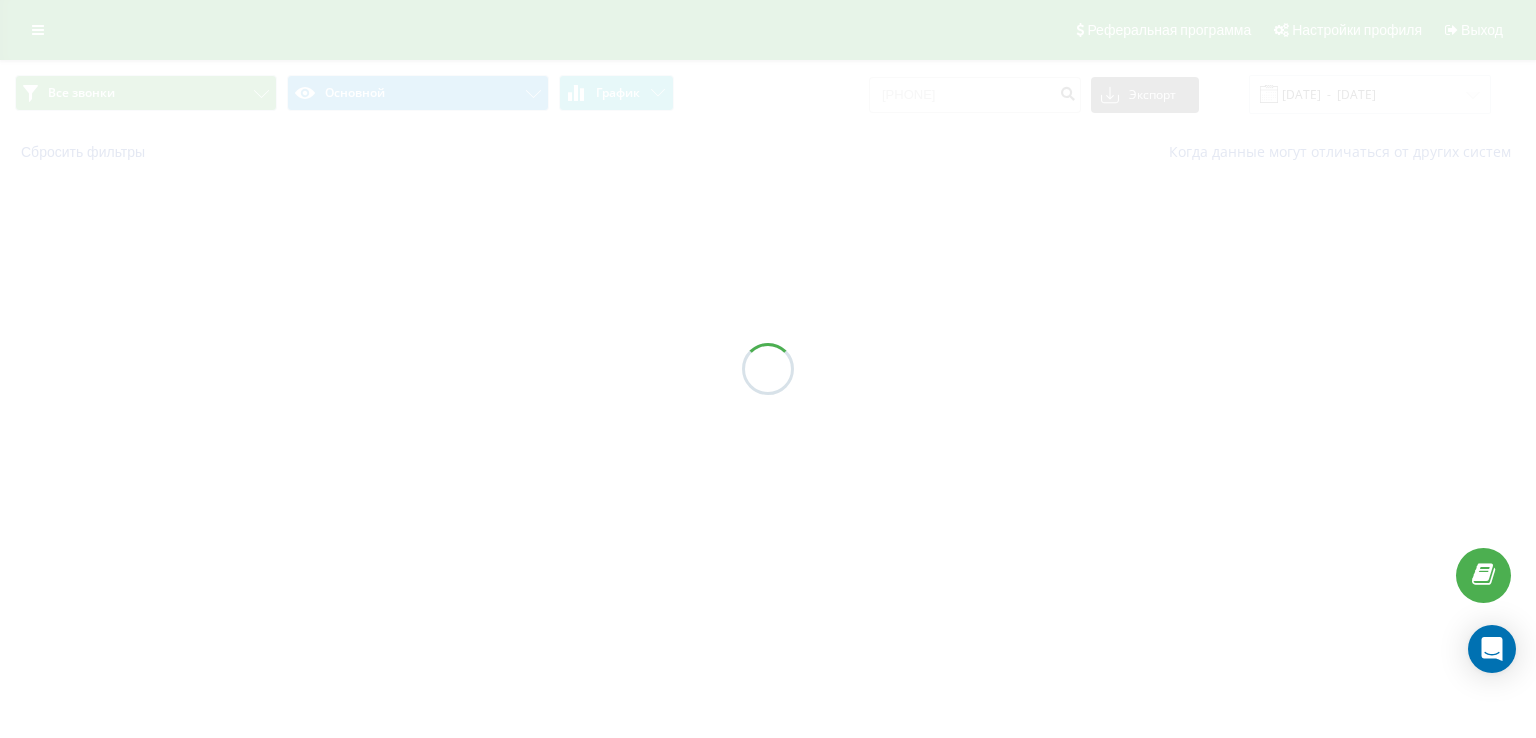 scroll, scrollTop: 0, scrollLeft: 0, axis: both 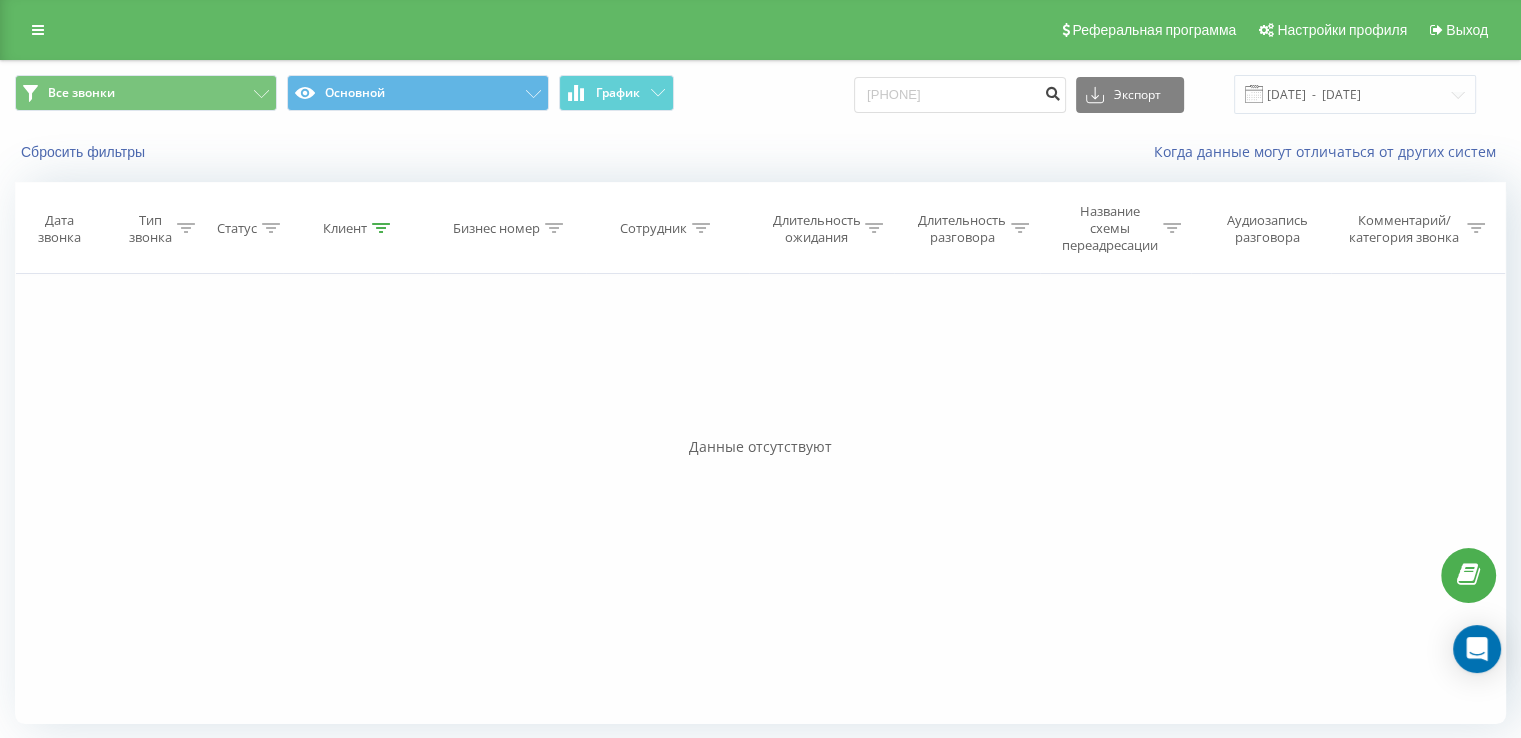 click at bounding box center (1052, 91) 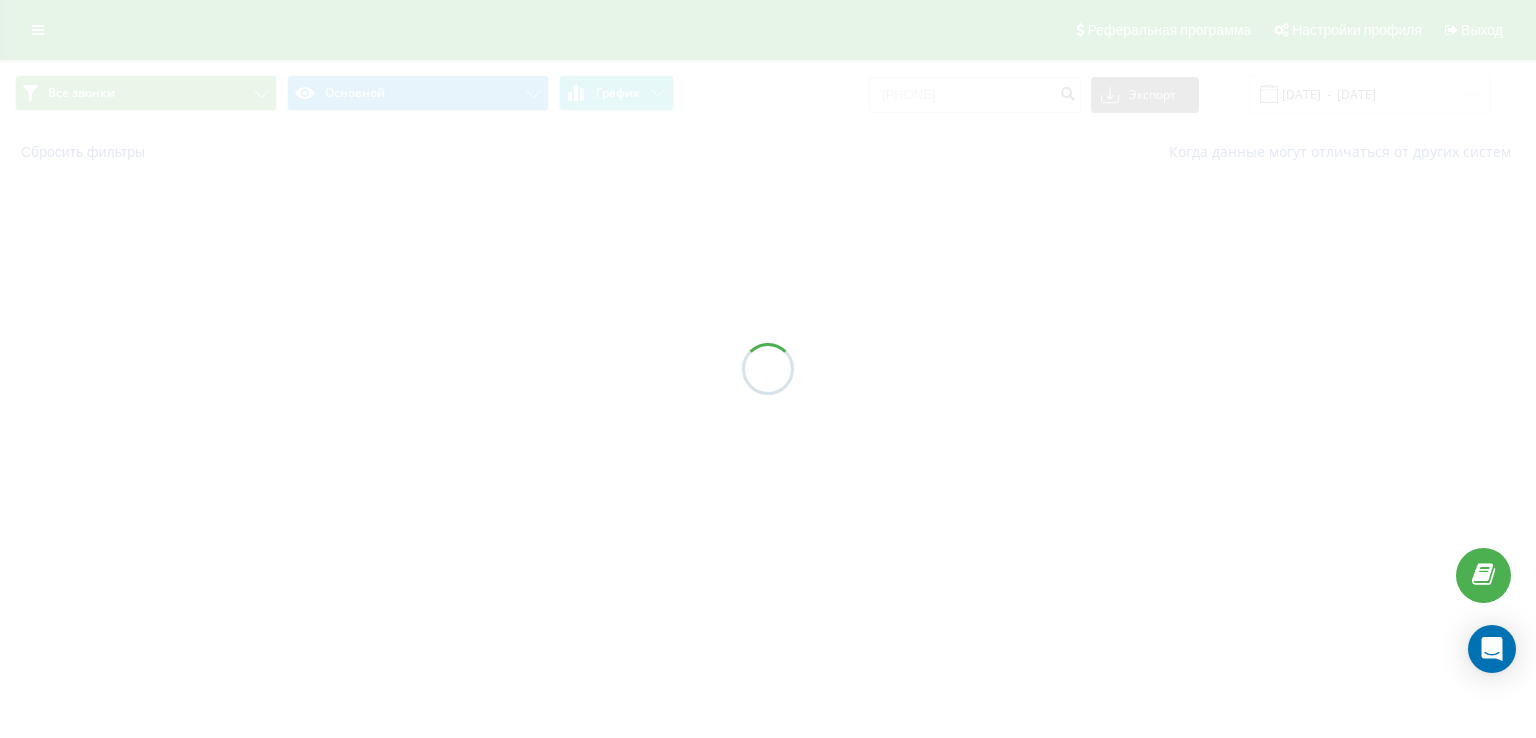 scroll, scrollTop: 0, scrollLeft: 0, axis: both 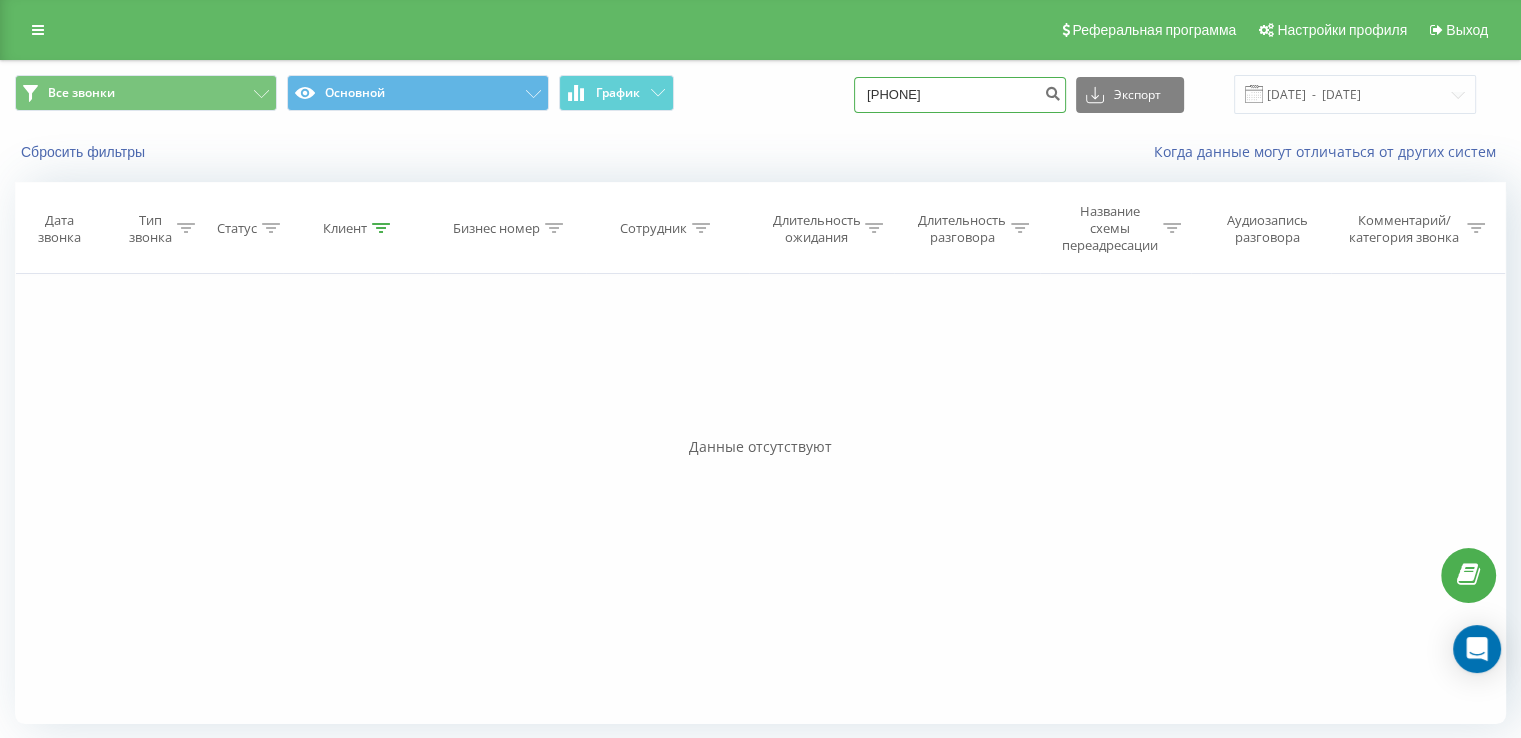 click on "[PHONE]" at bounding box center [960, 95] 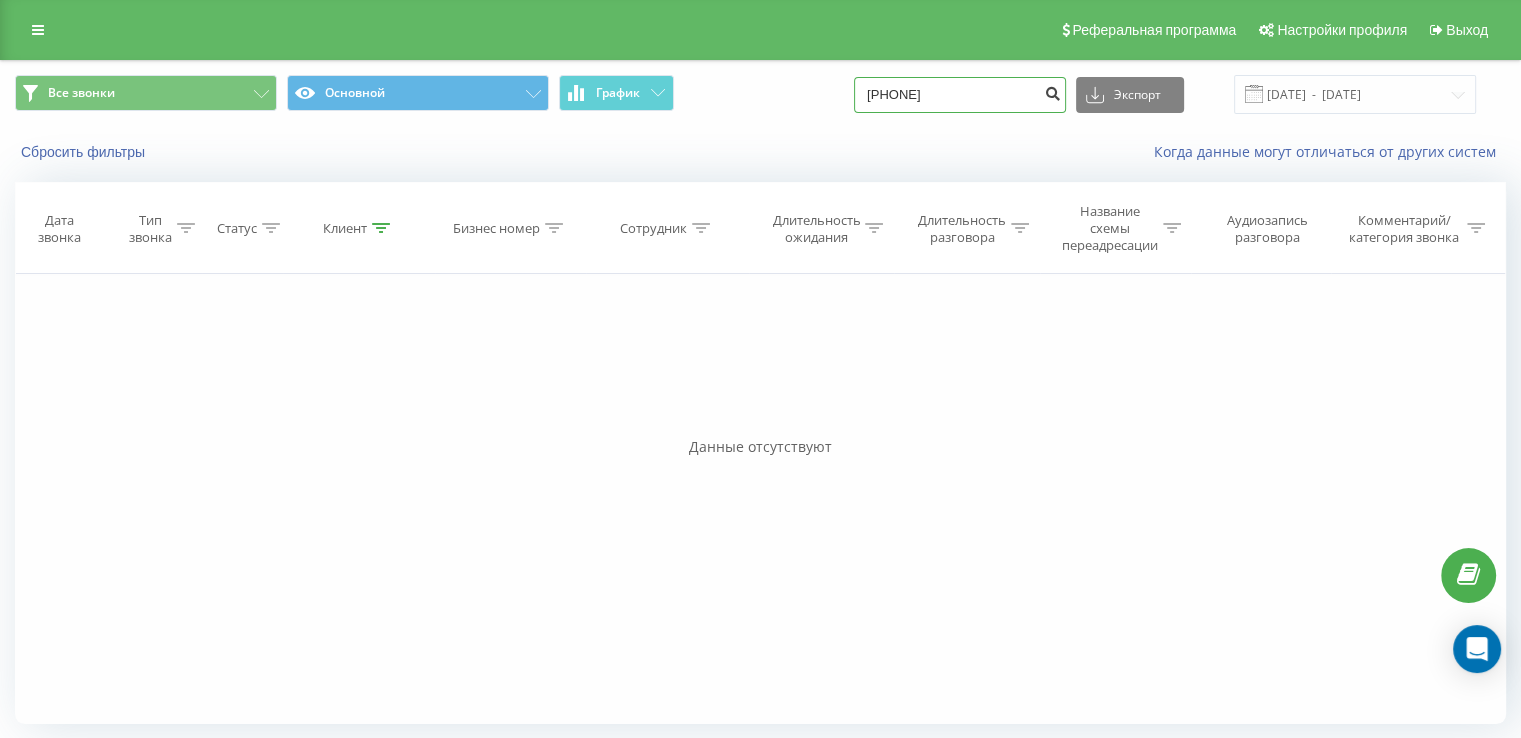 type on "[PHONE]" 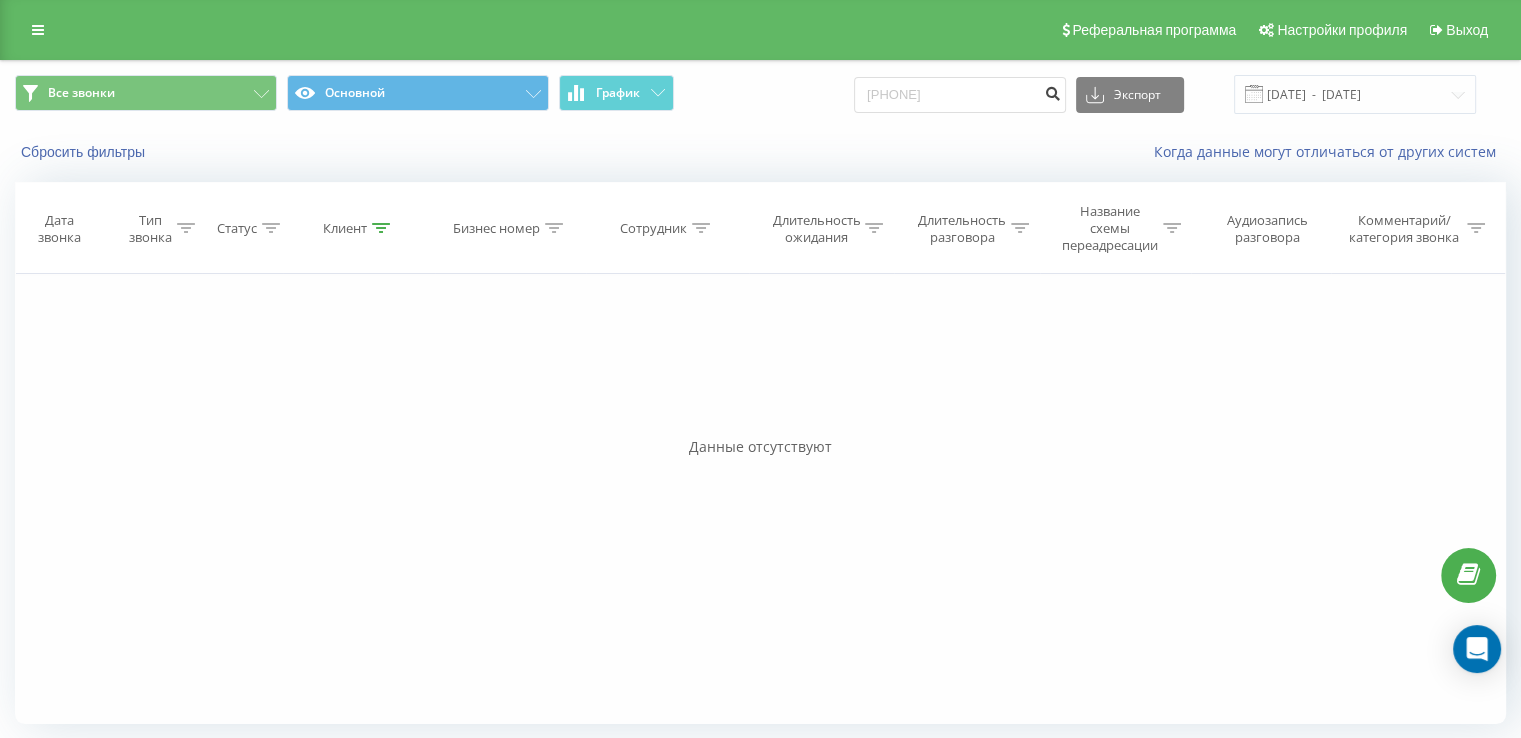 click at bounding box center (1052, 95) 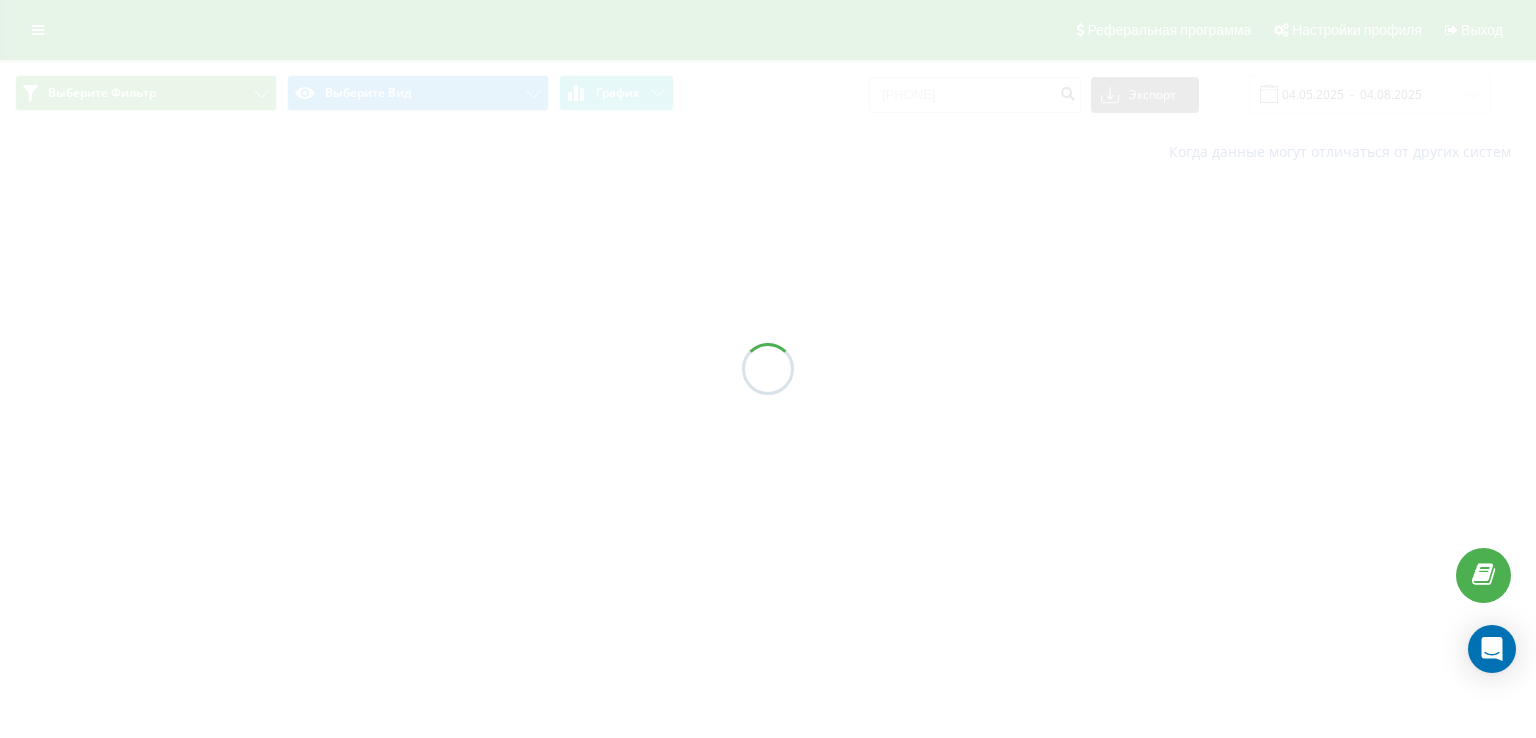 scroll, scrollTop: 0, scrollLeft: 0, axis: both 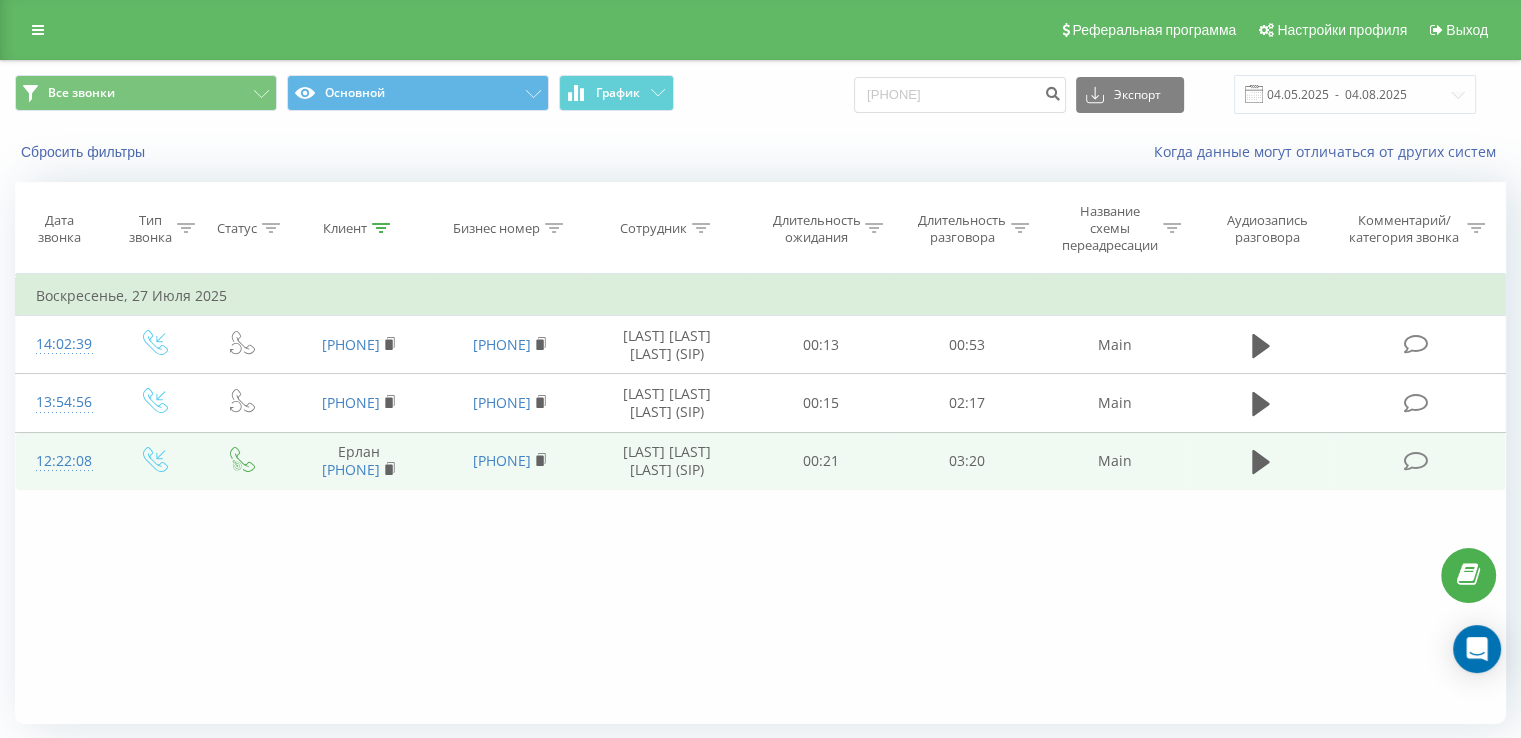 click on "03:20" at bounding box center (966, 461) 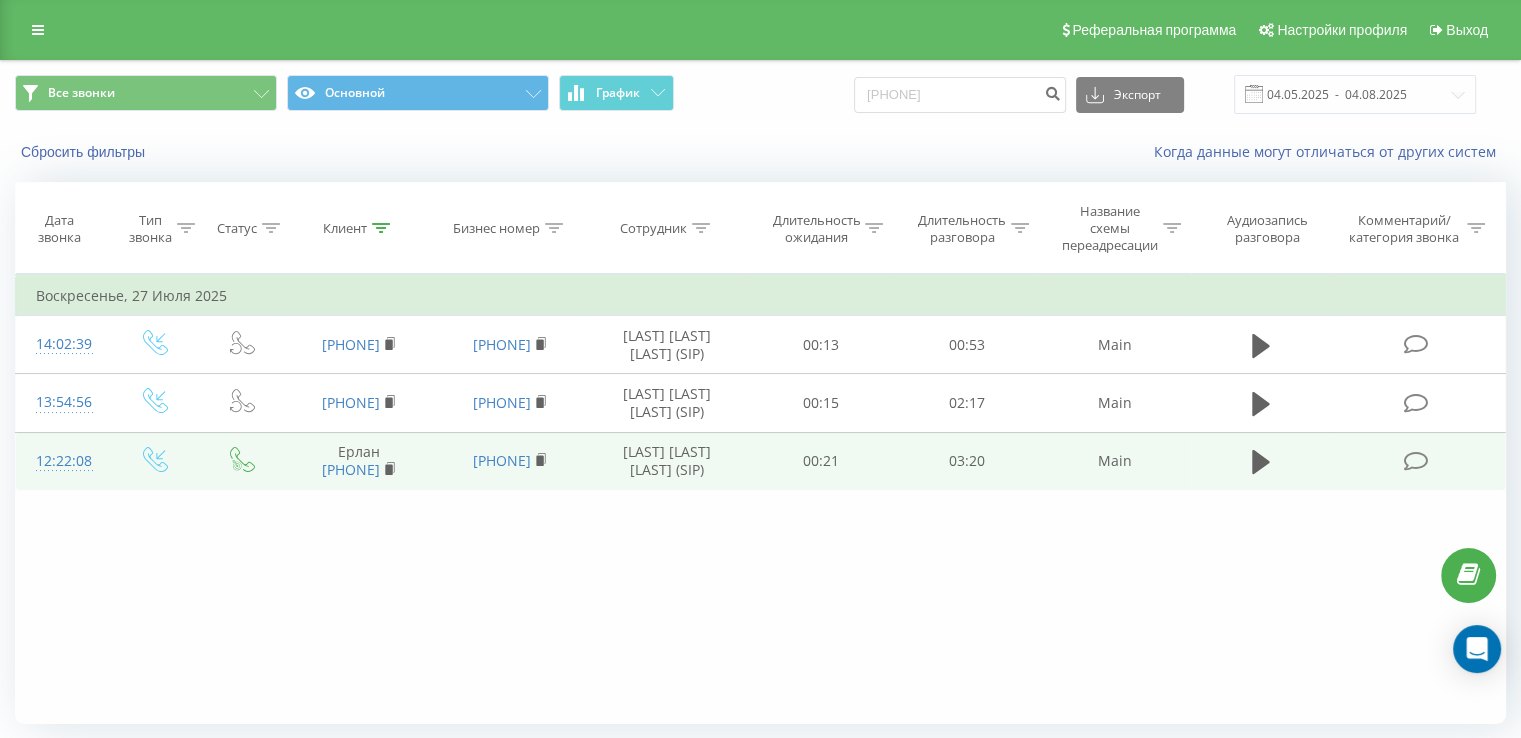 click on "[PHONE]" at bounding box center [509, 461] 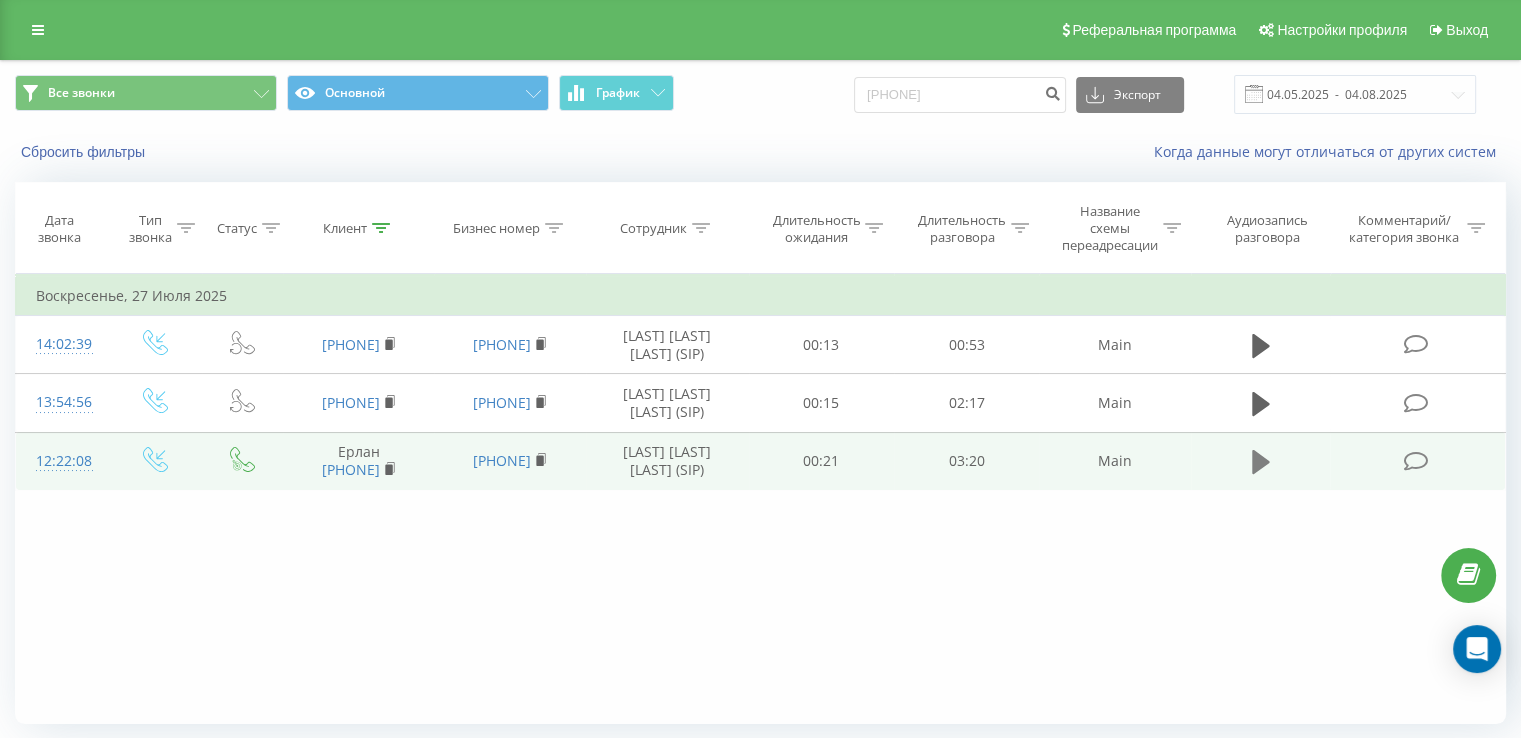 click 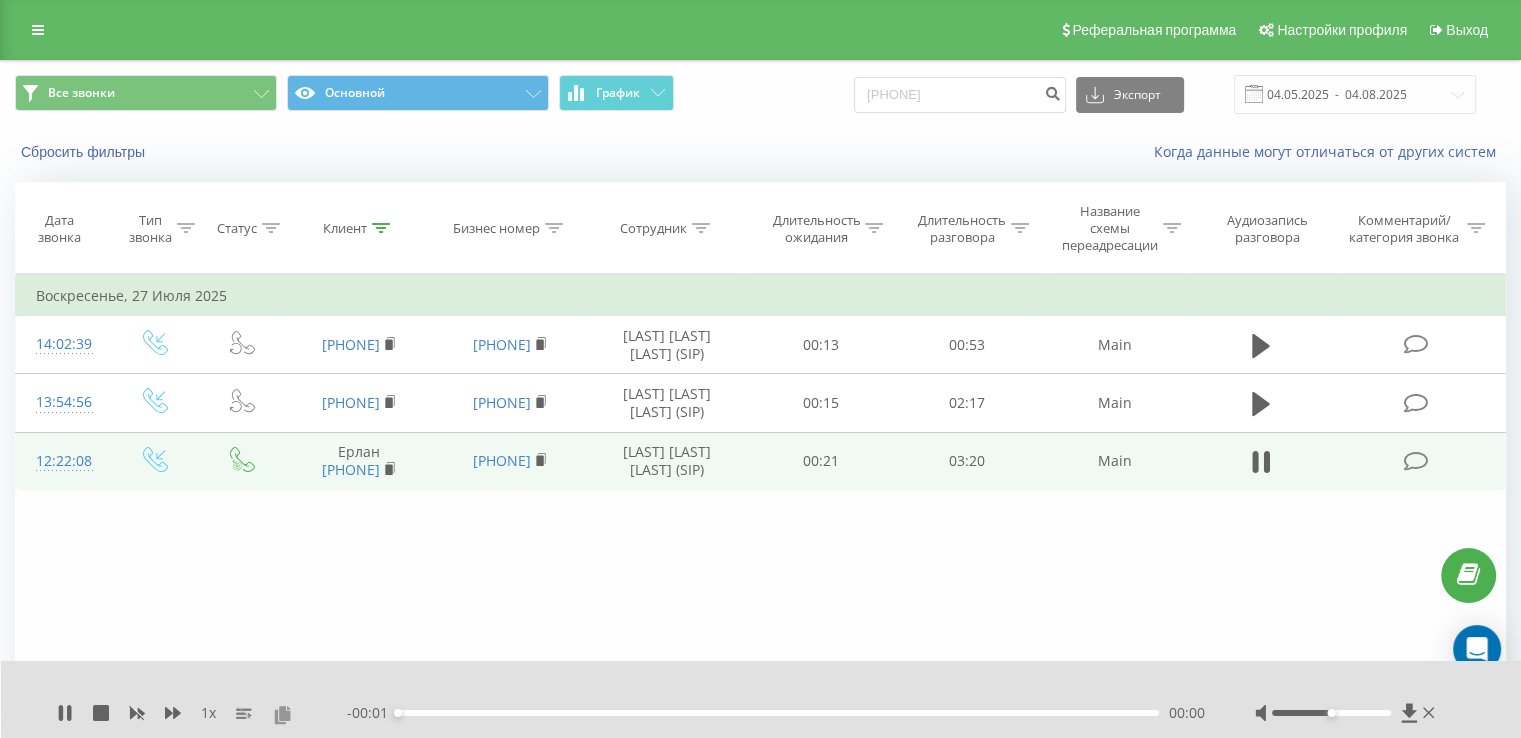 click at bounding box center (282, 714) 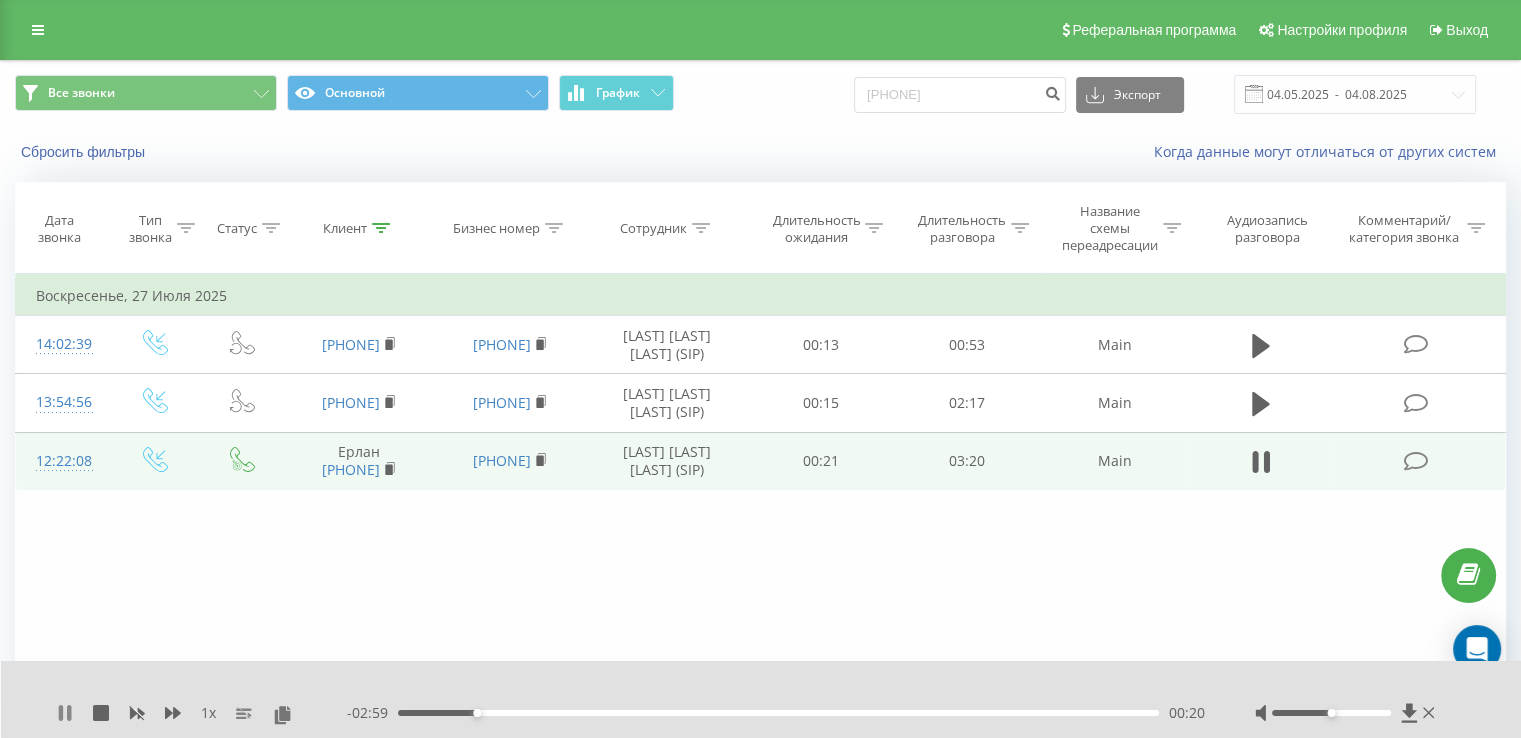 click 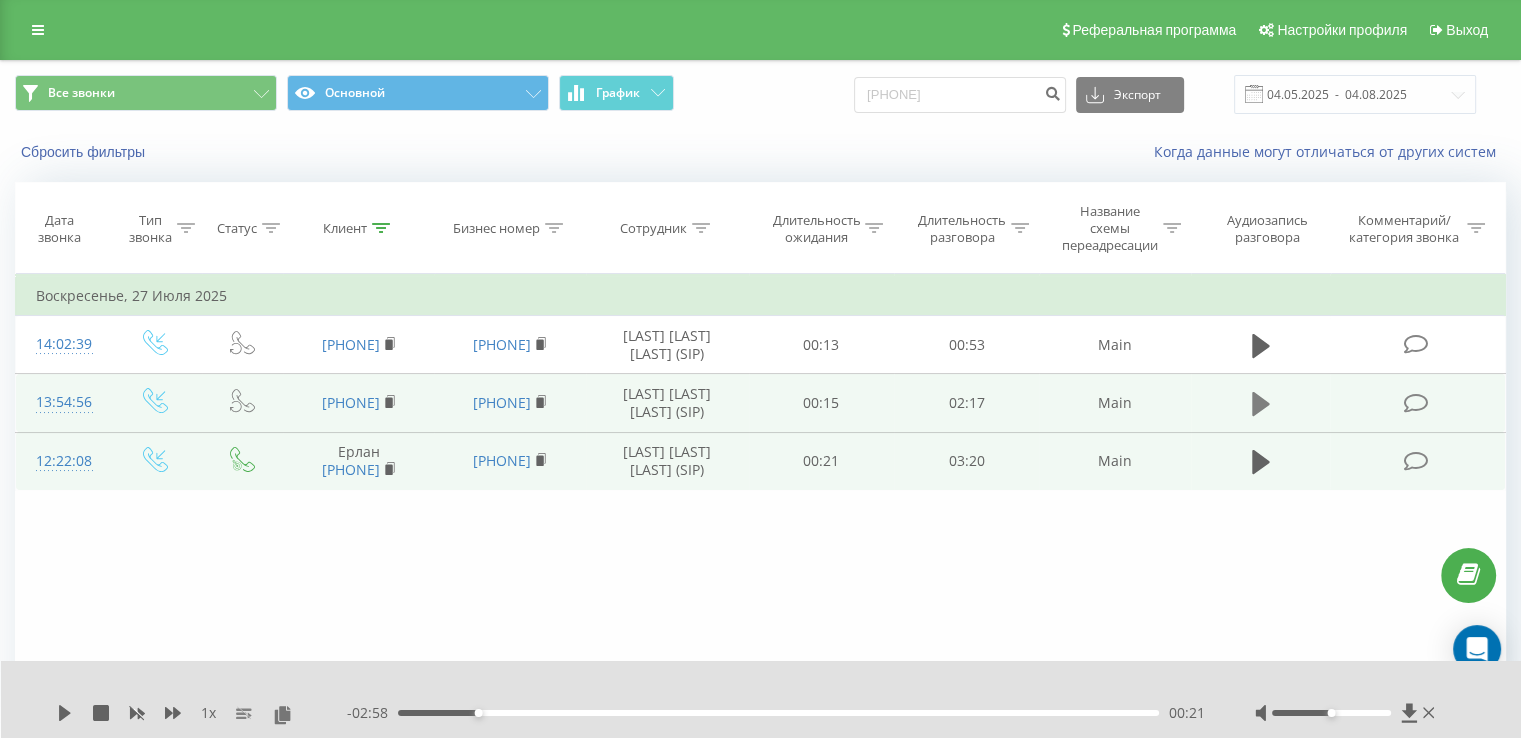 click 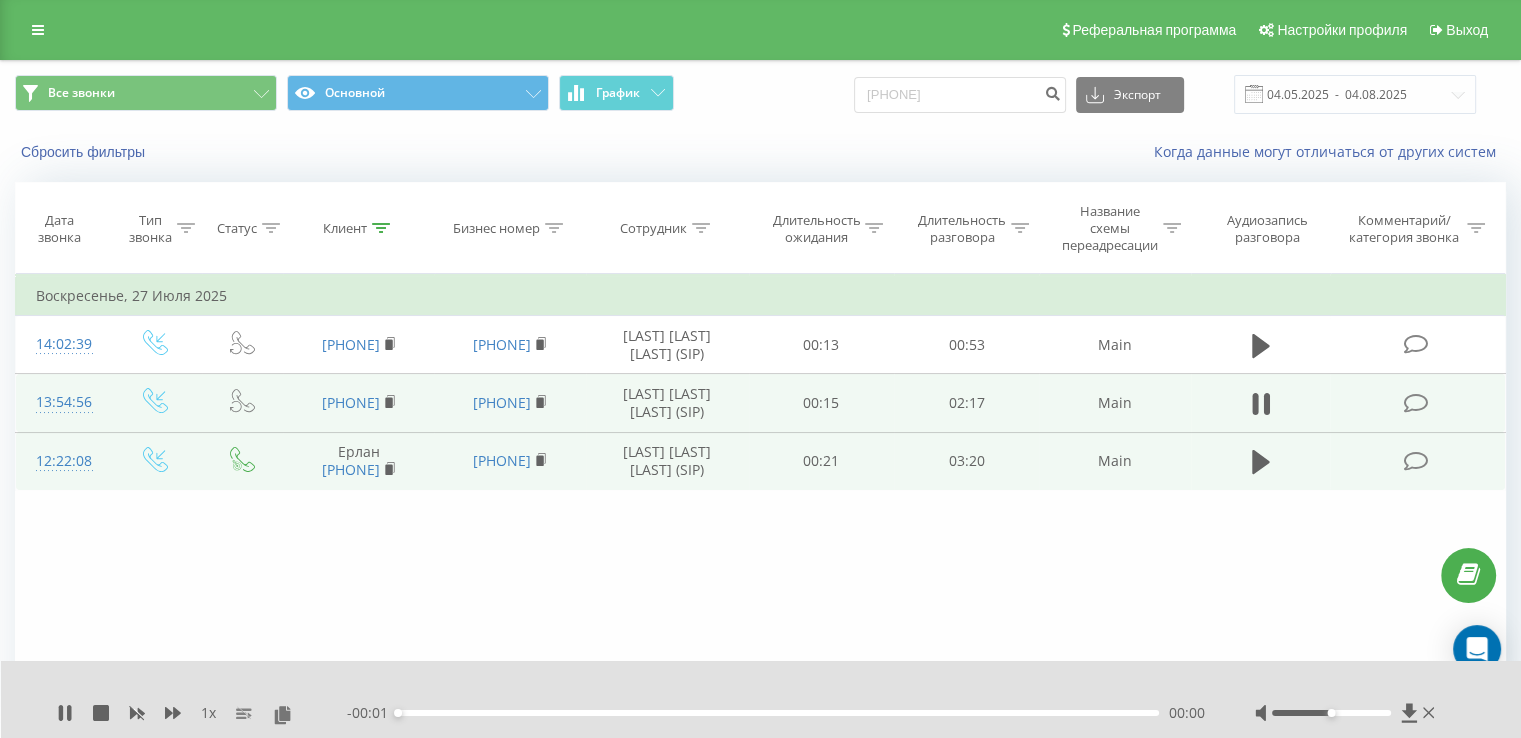 click on "00:00" at bounding box center [778, 713] 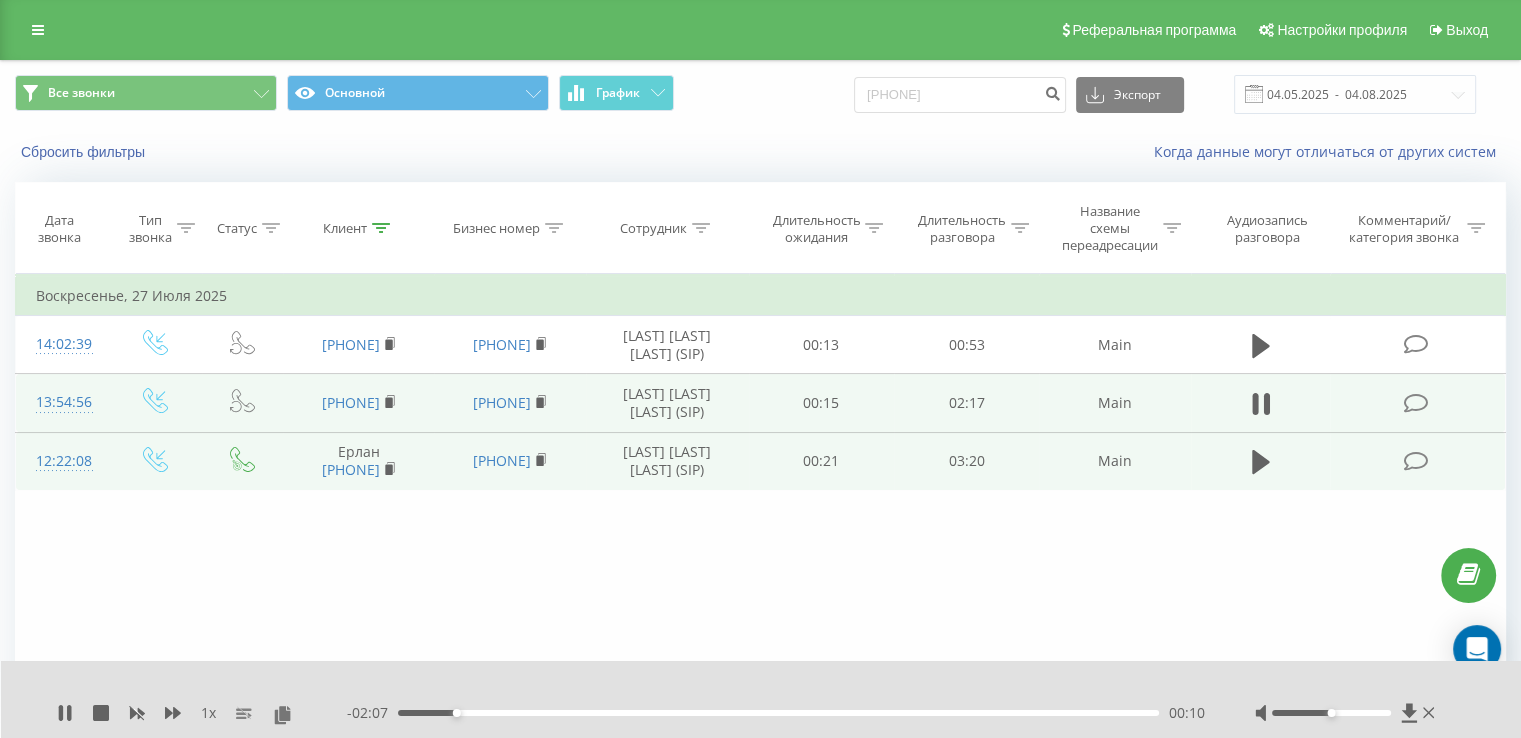 click on "- 02:07 00:10   00:10" at bounding box center (776, 713) 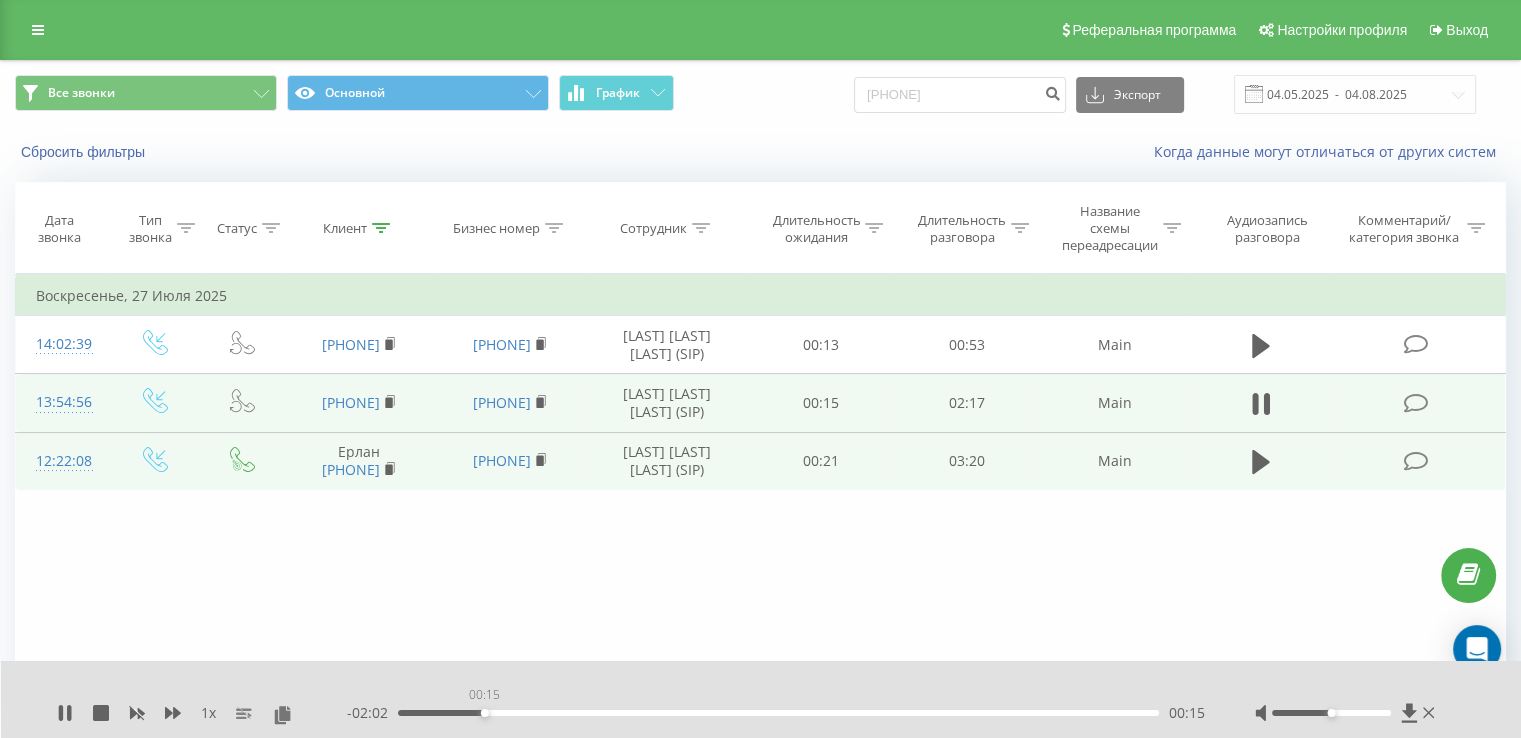 click on "00:15" at bounding box center [778, 713] 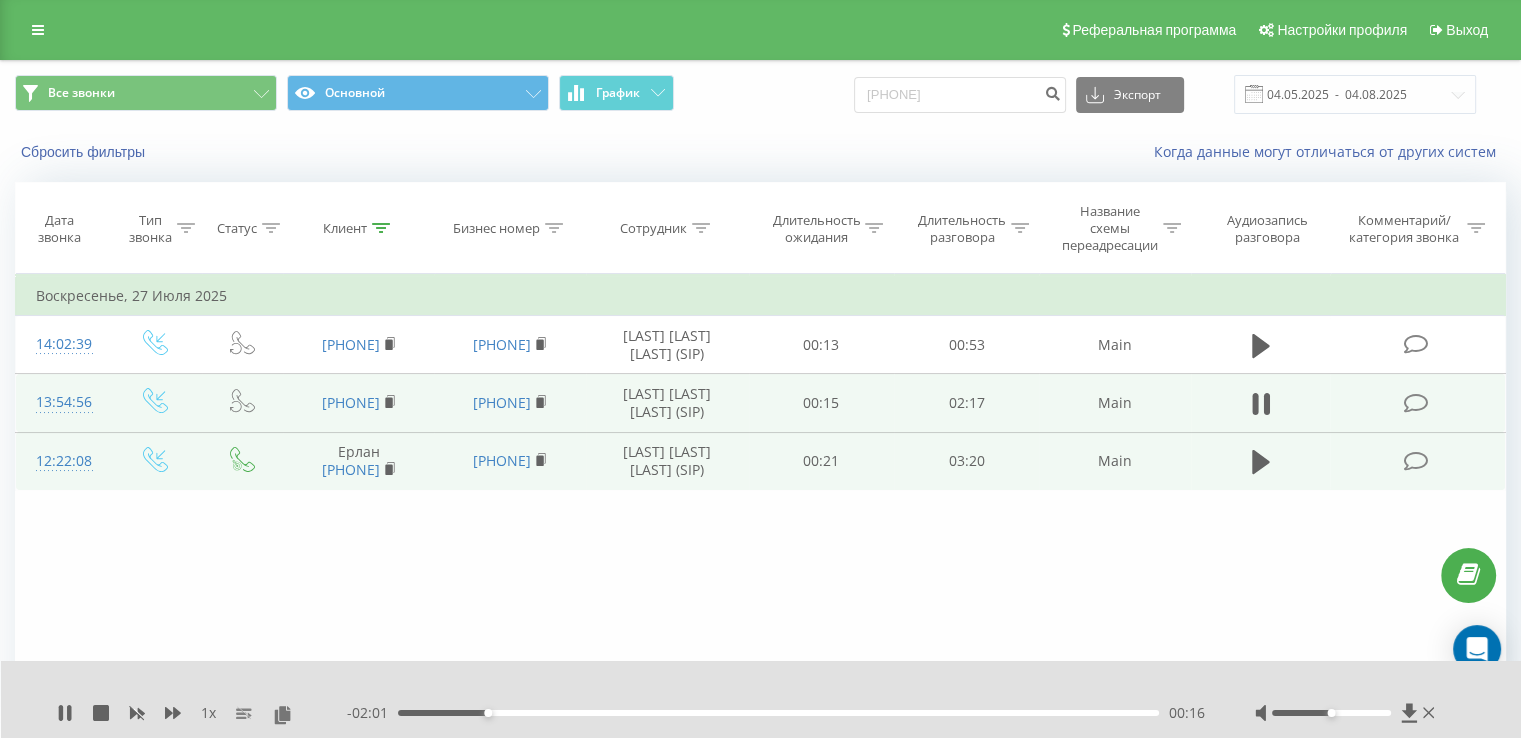 click on "- 02:01 00:16   00:16" at bounding box center (776, 713) 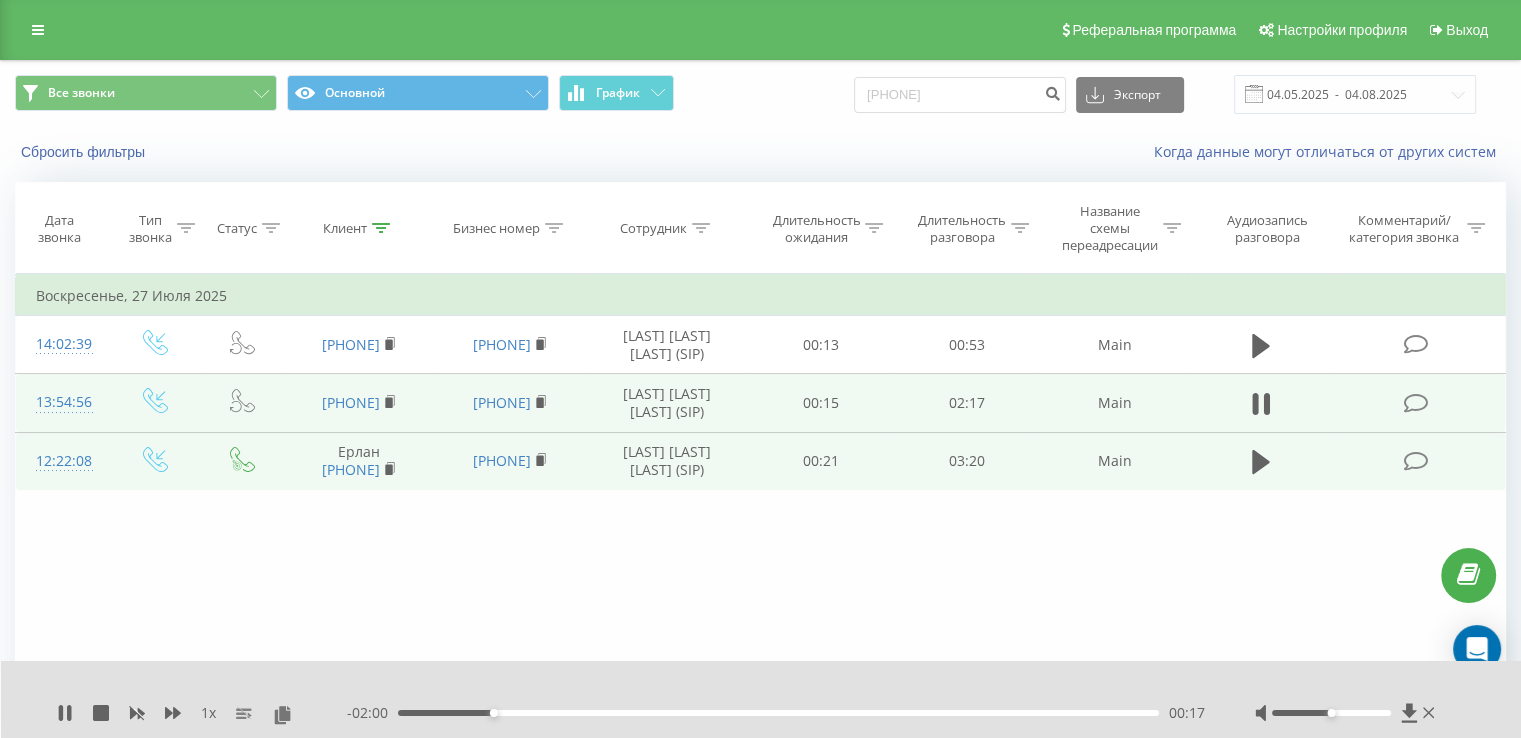 click on "- 02:00 00:17   00:17" at bounding box center [776, 713] 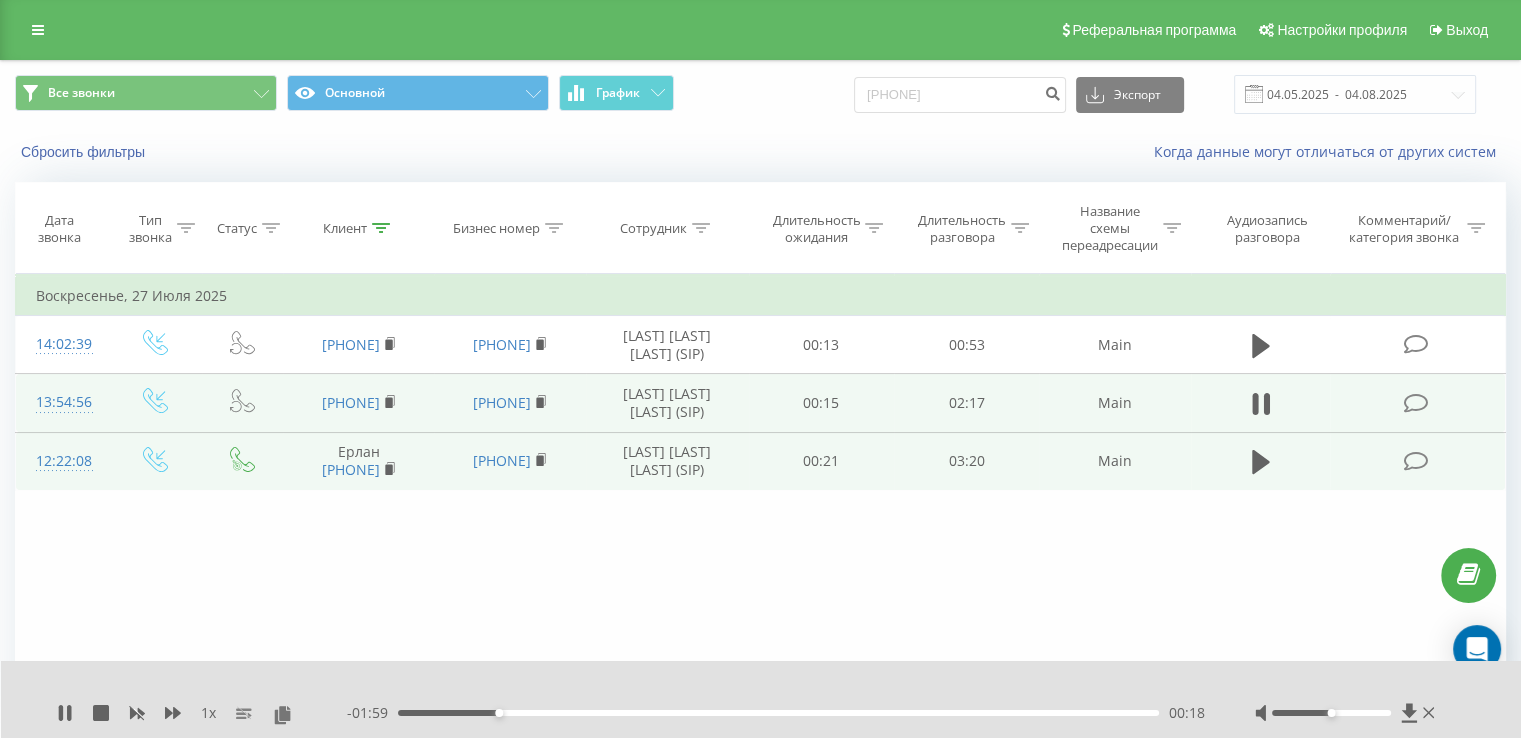 click at bounding box center (1347, 713) 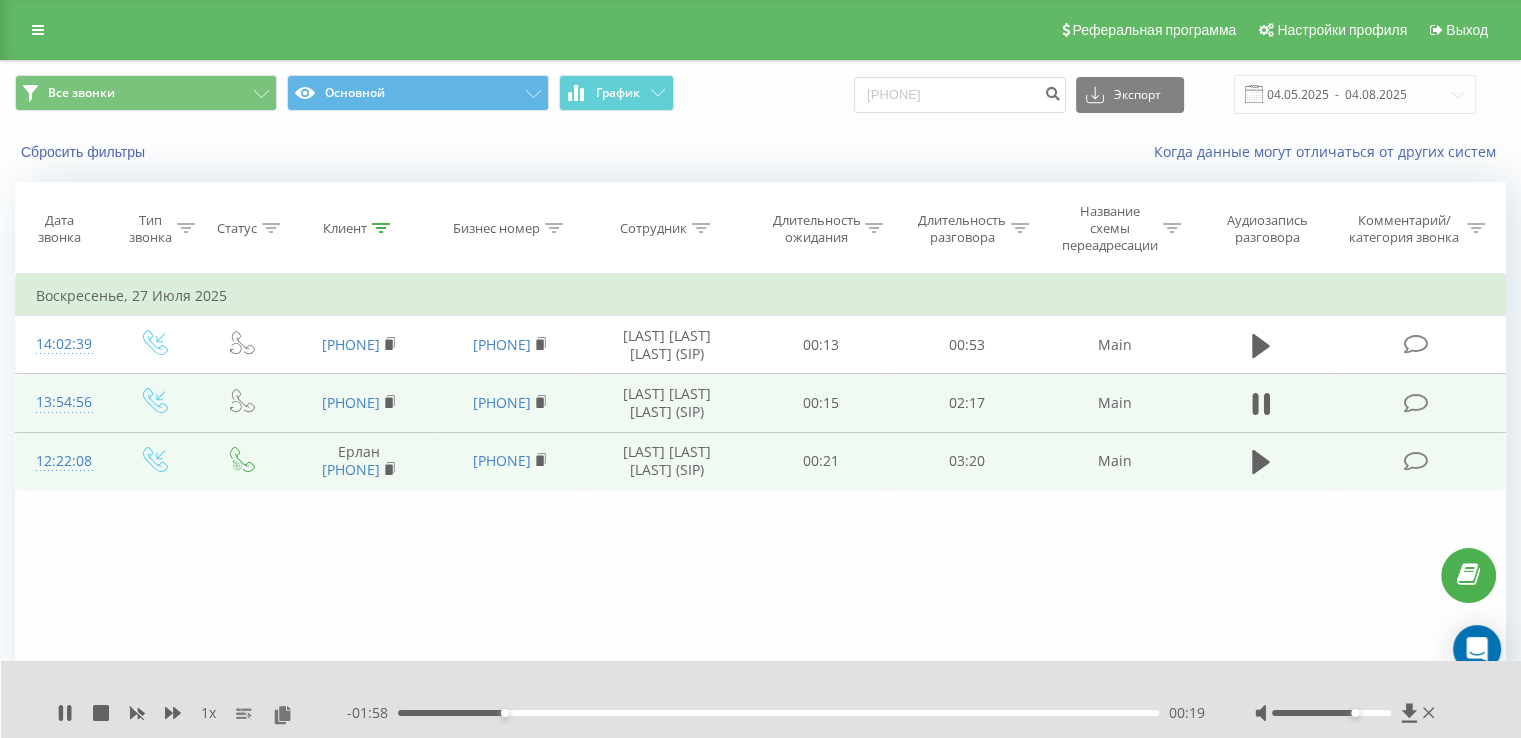 click at bounding box center [1331, 713] 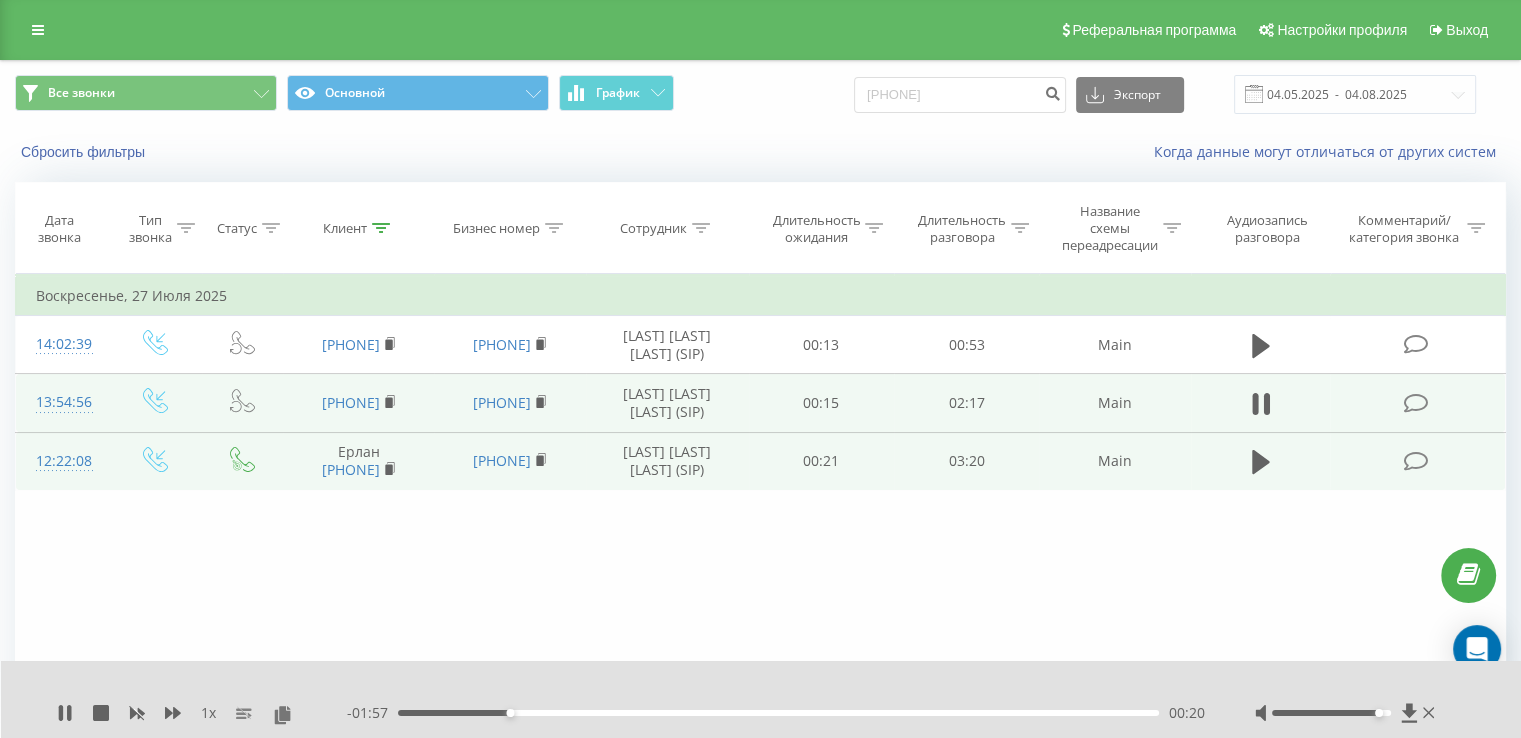 drag, startPoint x: 1368, startPoint y: 712, endPoint x: 1378, endPoint y: 706, distance: 11.661903 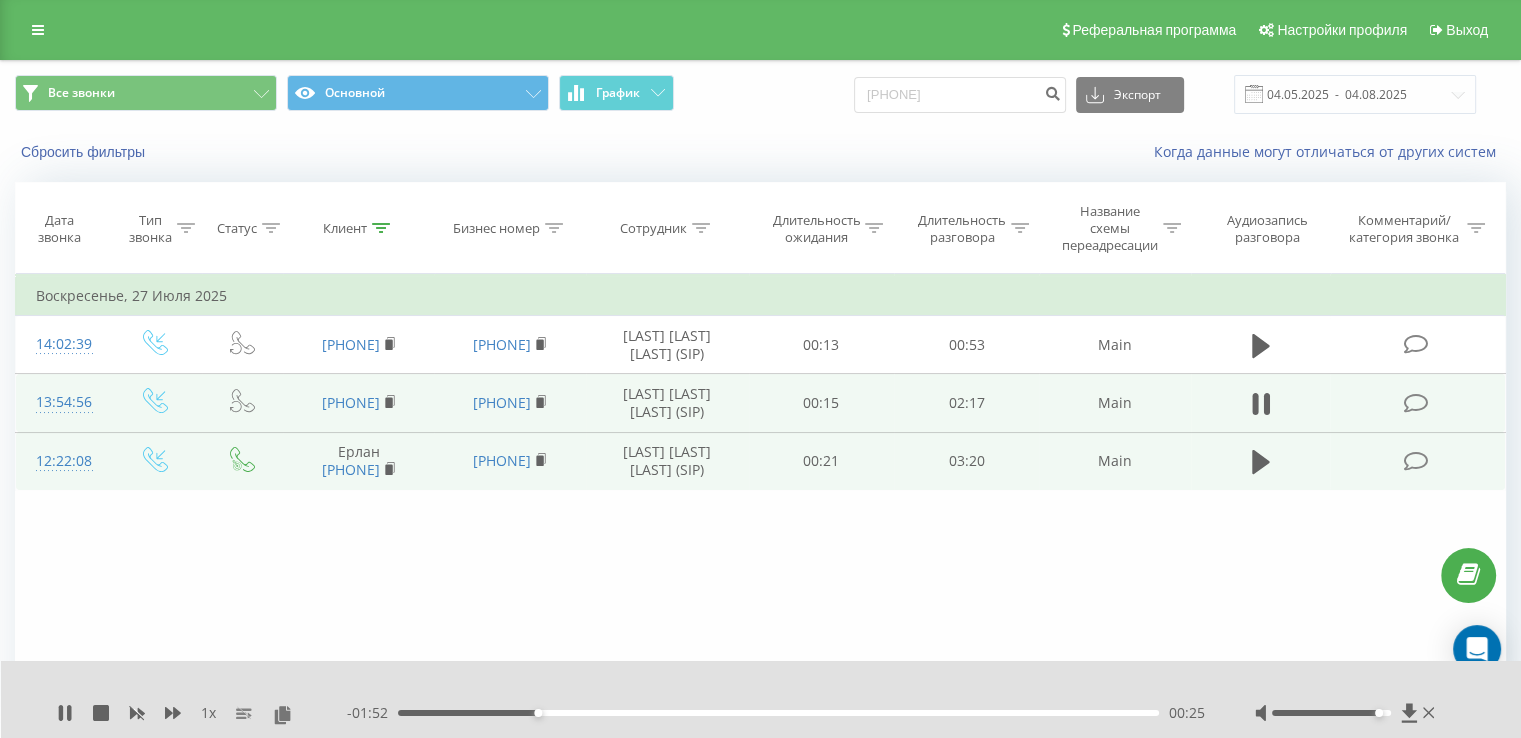 click on "1 x  - 01:52 00:25   00:25" at bounding box center [761, 699] 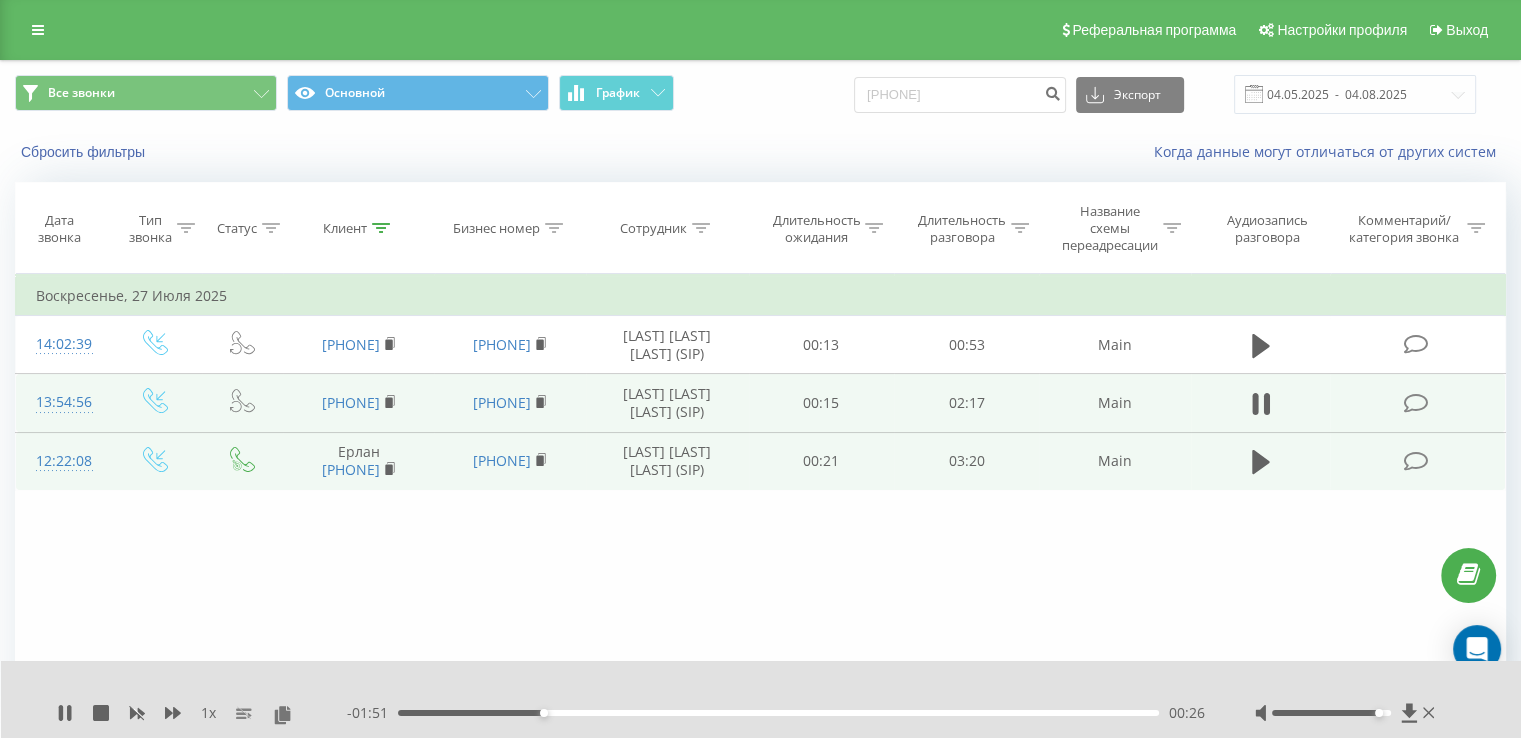 click on "00:26" at bounding box center (778, 713) 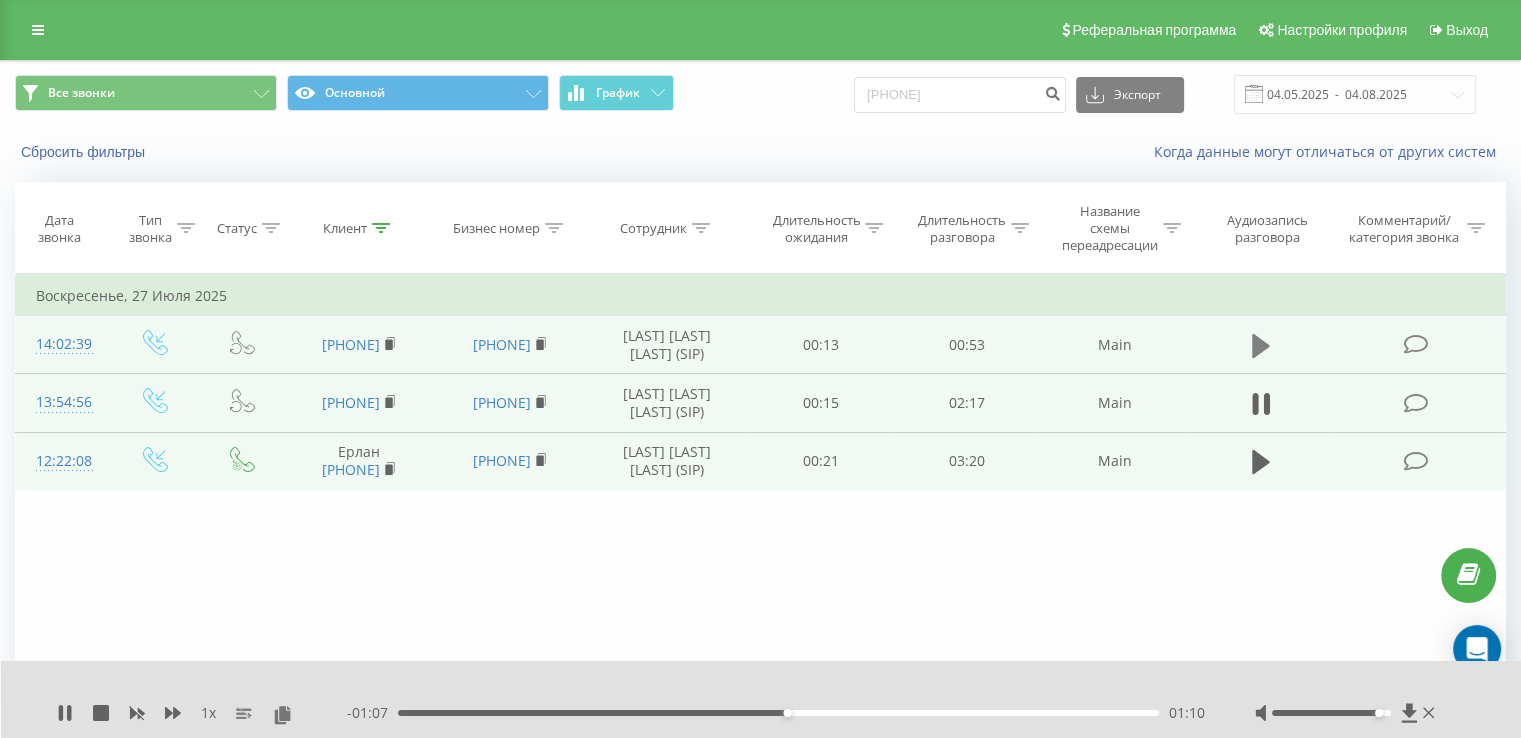 click 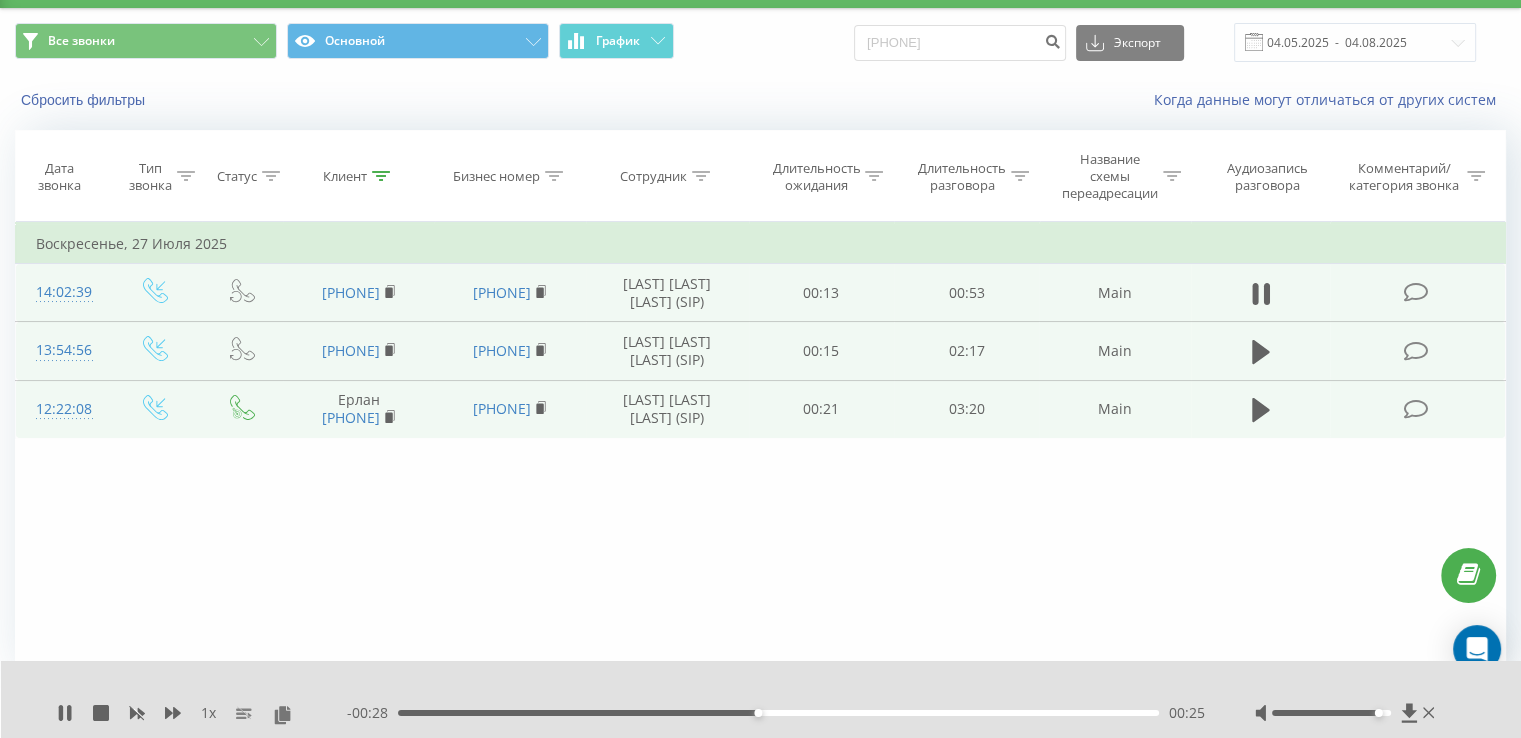 scroll, scrollTop: 0, scrollLeft: 0, axis: both 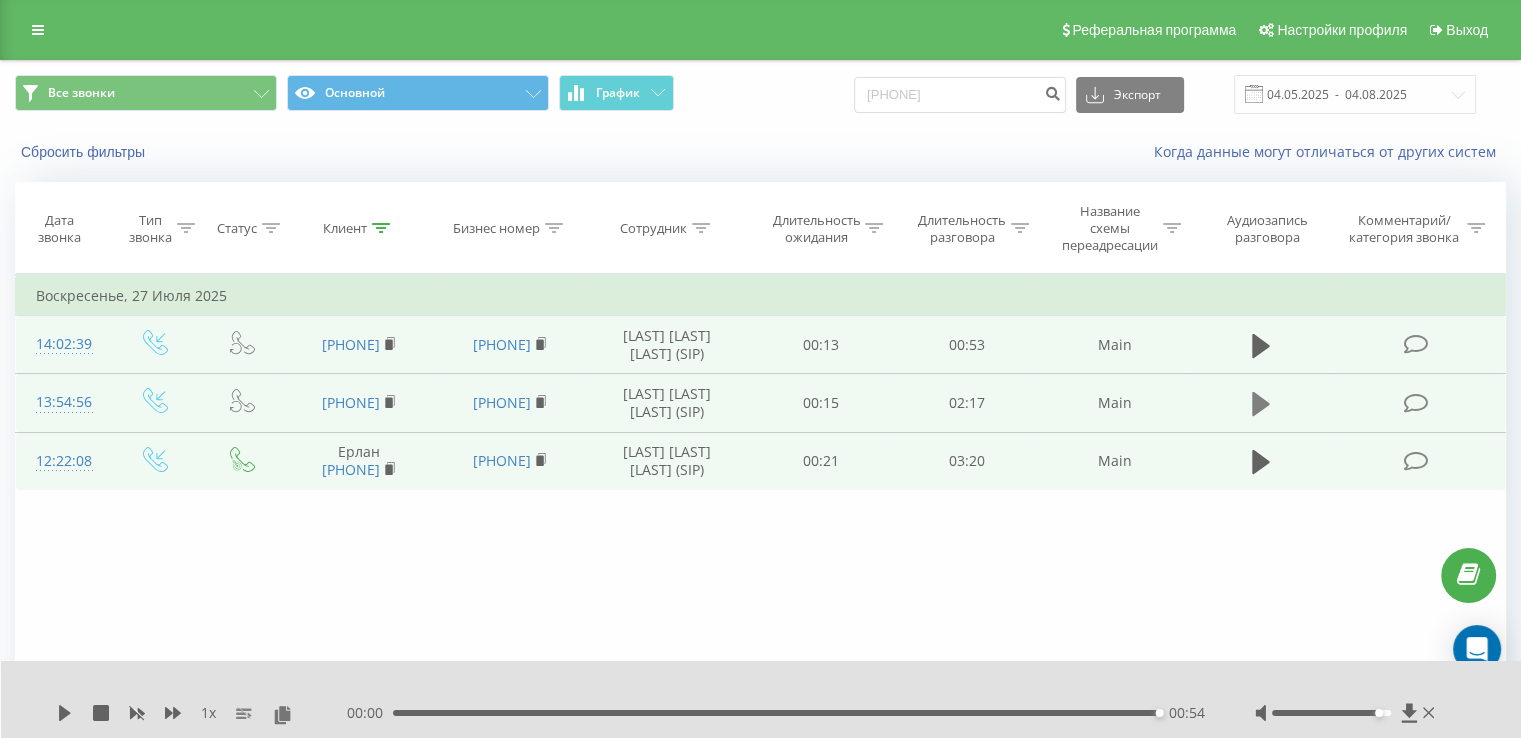 click 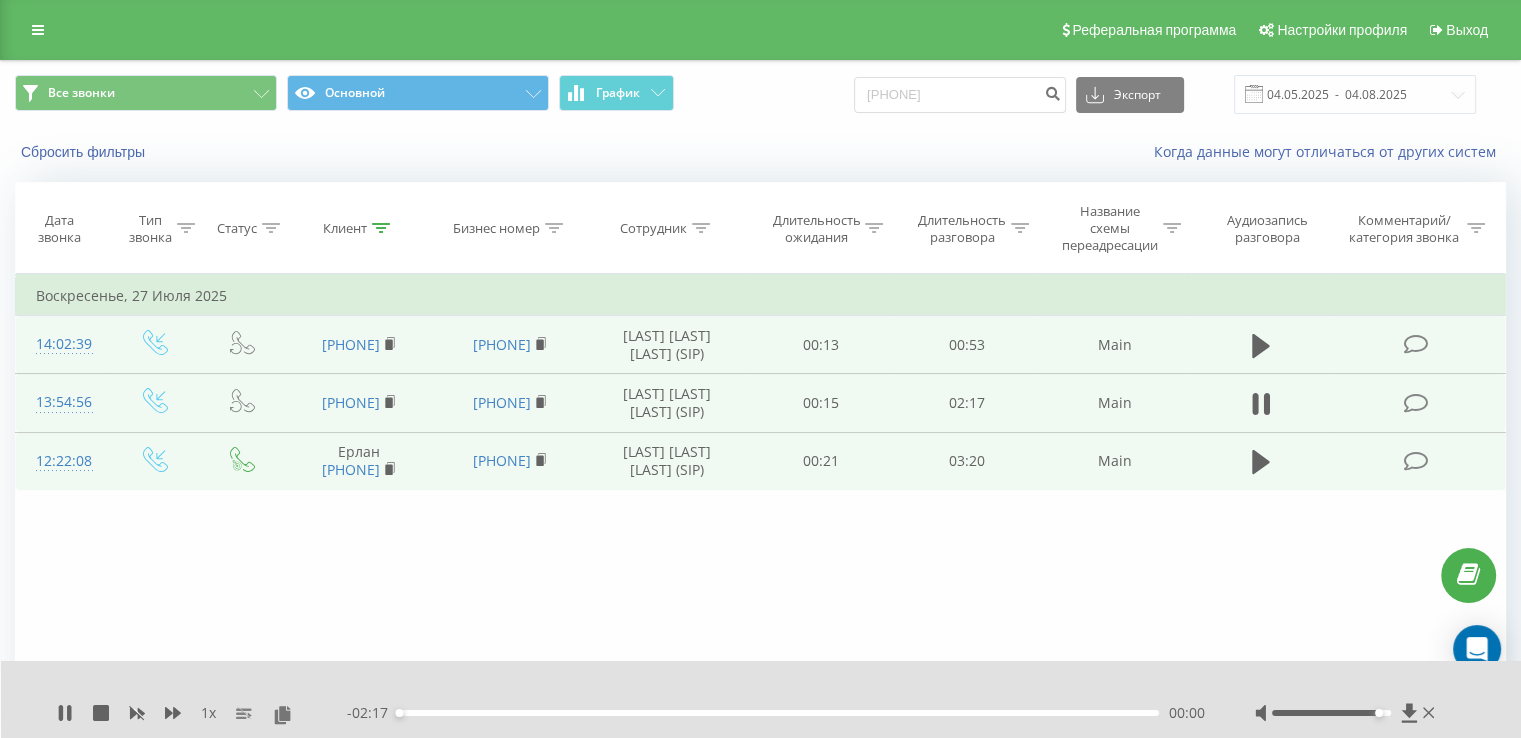 click on "00:00" at bounding box center (778, 713) 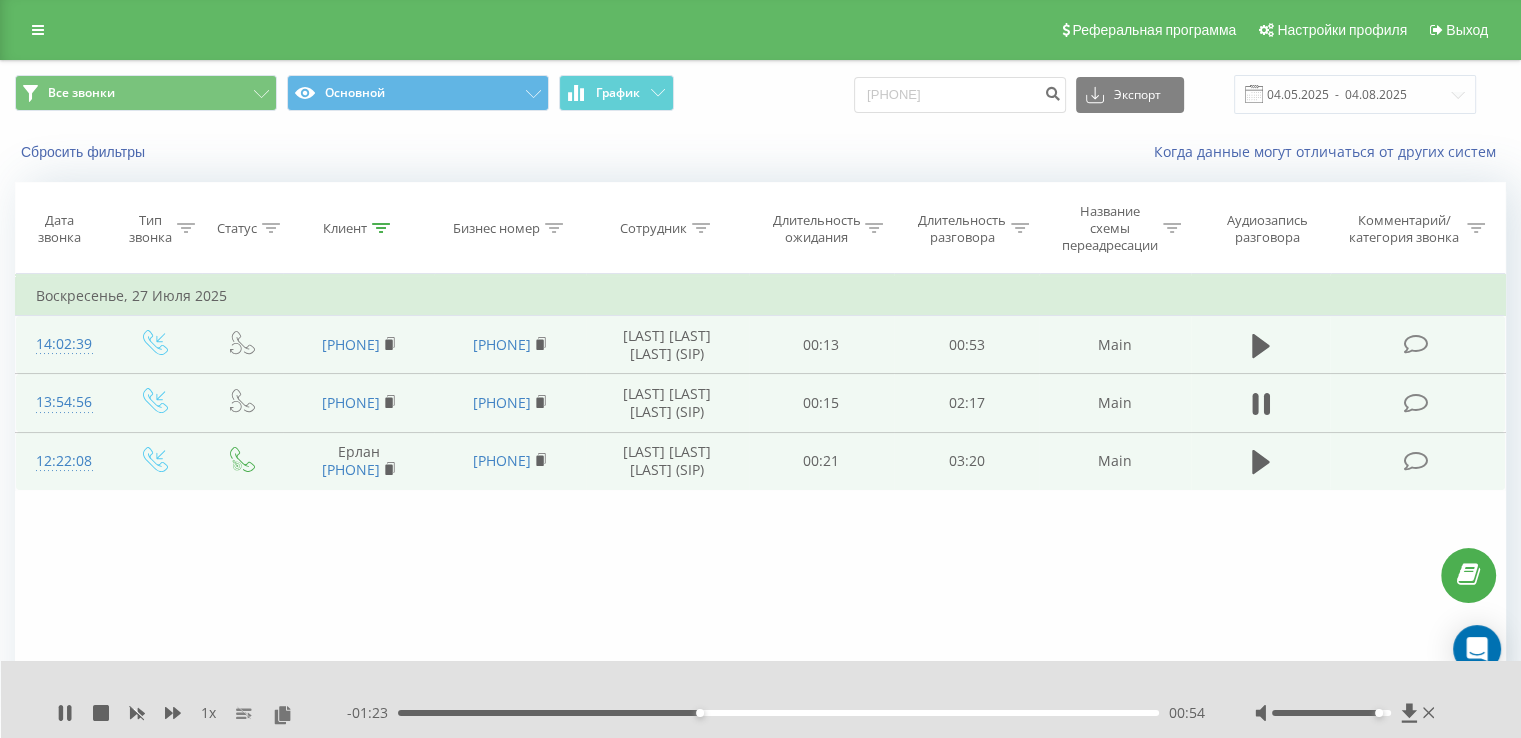 click on "- 01:23 00:54   00:54" at bounding box center (776, 713) 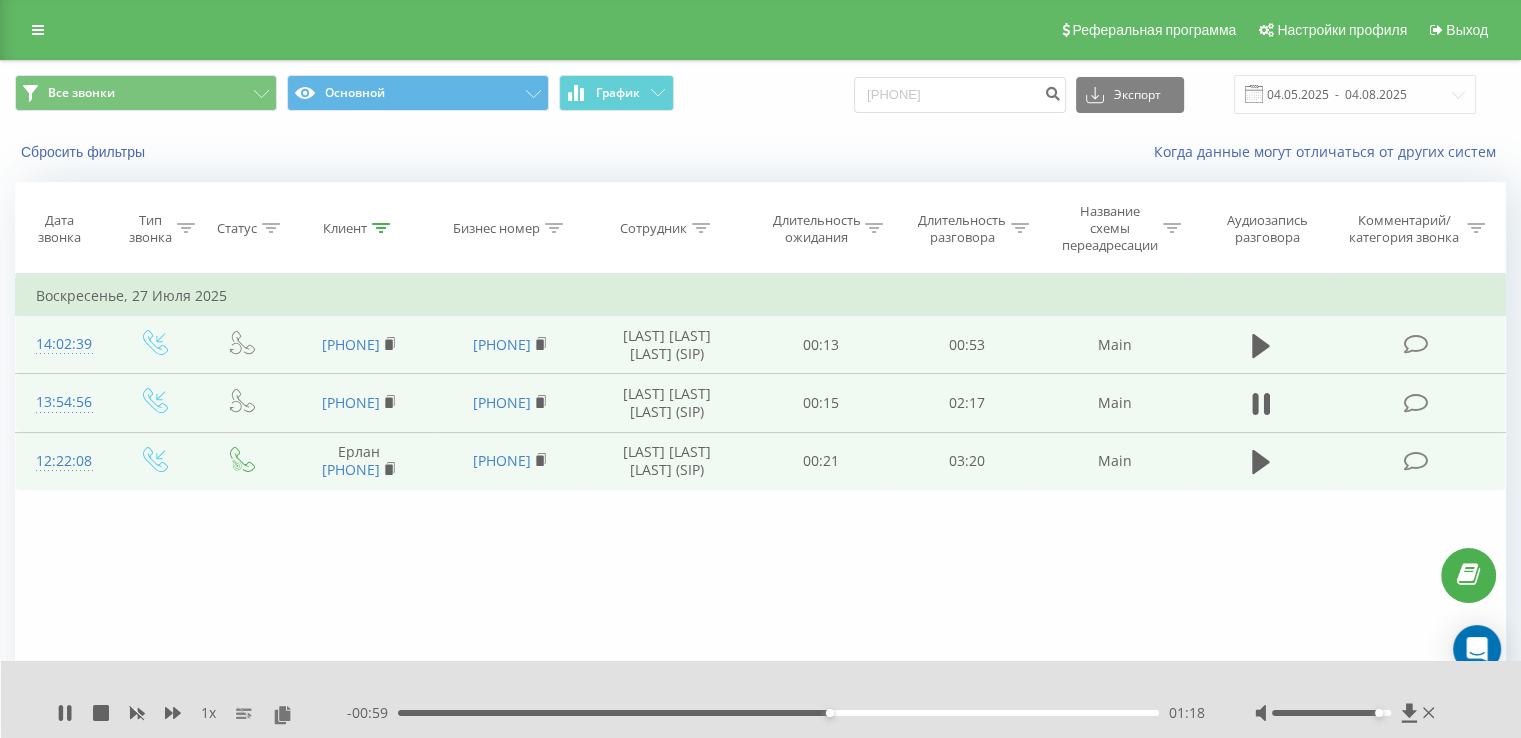 click on "- 00:59 01:18   01:18" at bounding box center [776, 713] 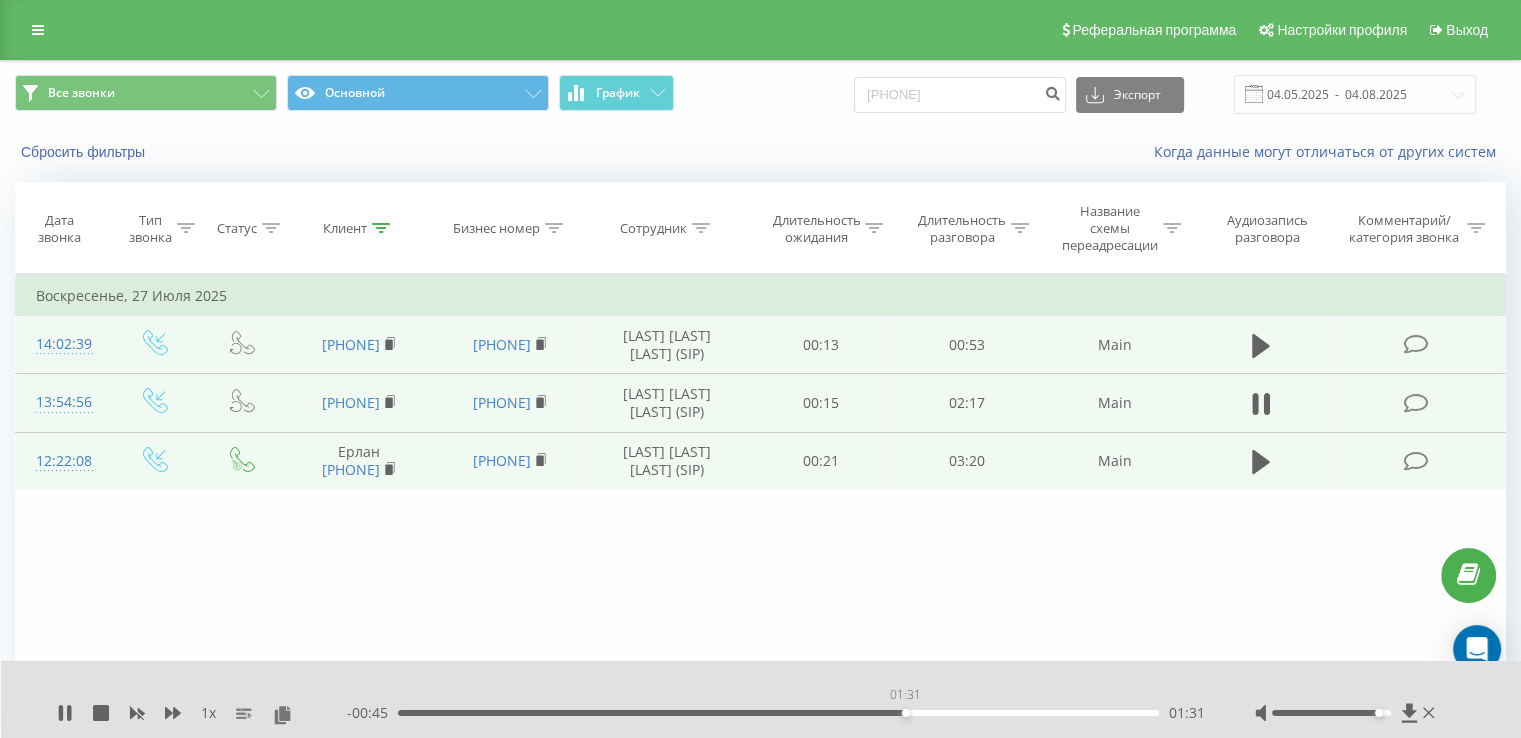 click on "01:31" at bounding box center [778, 713] 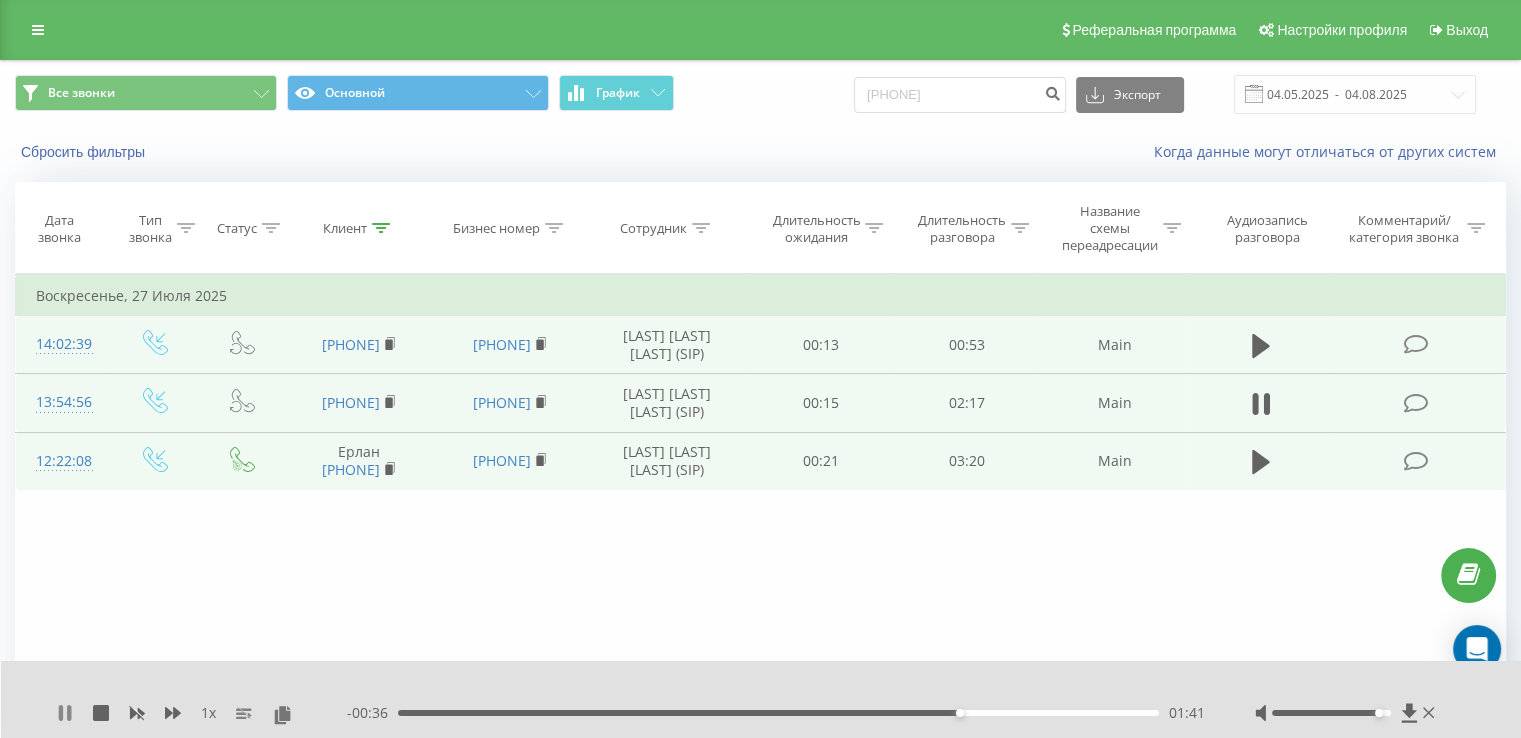 click 